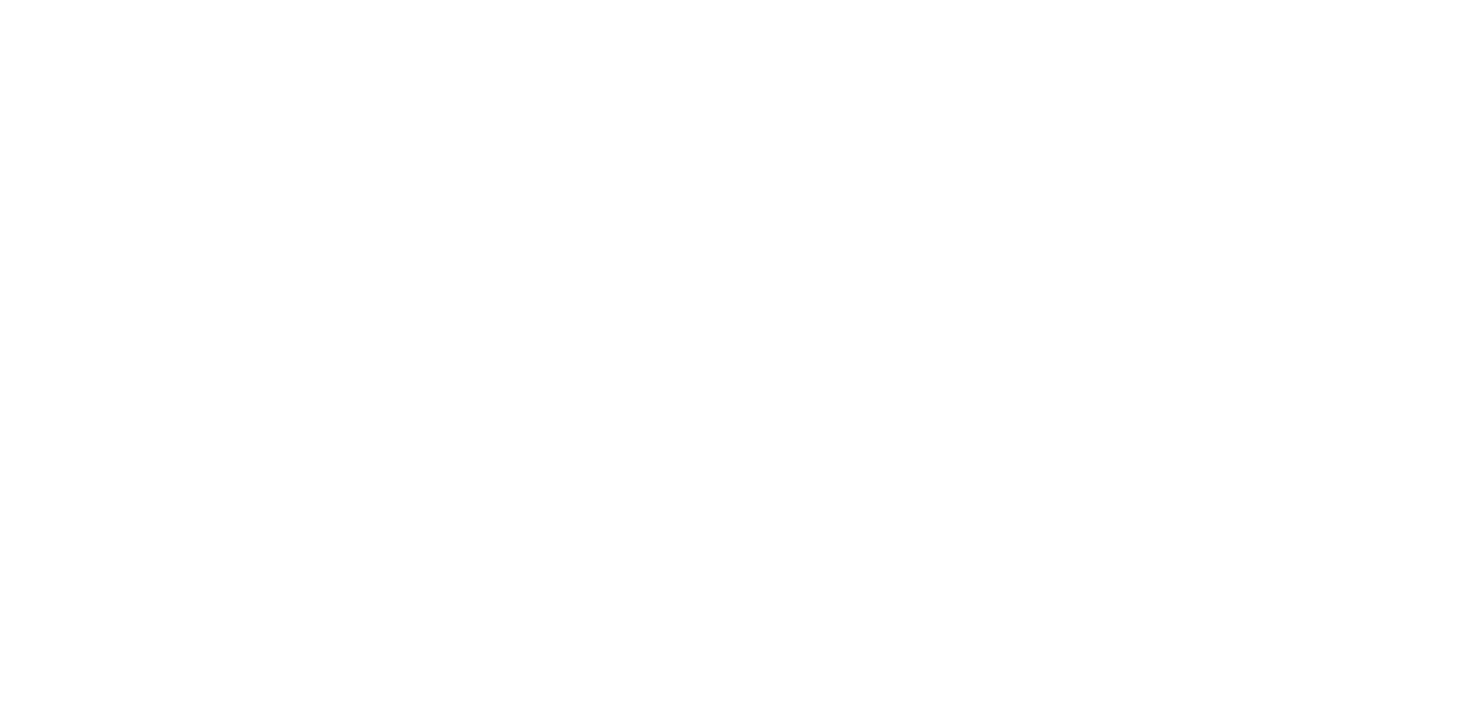scroll, scrollTop: 0, scrollLeft: 0, axis: both 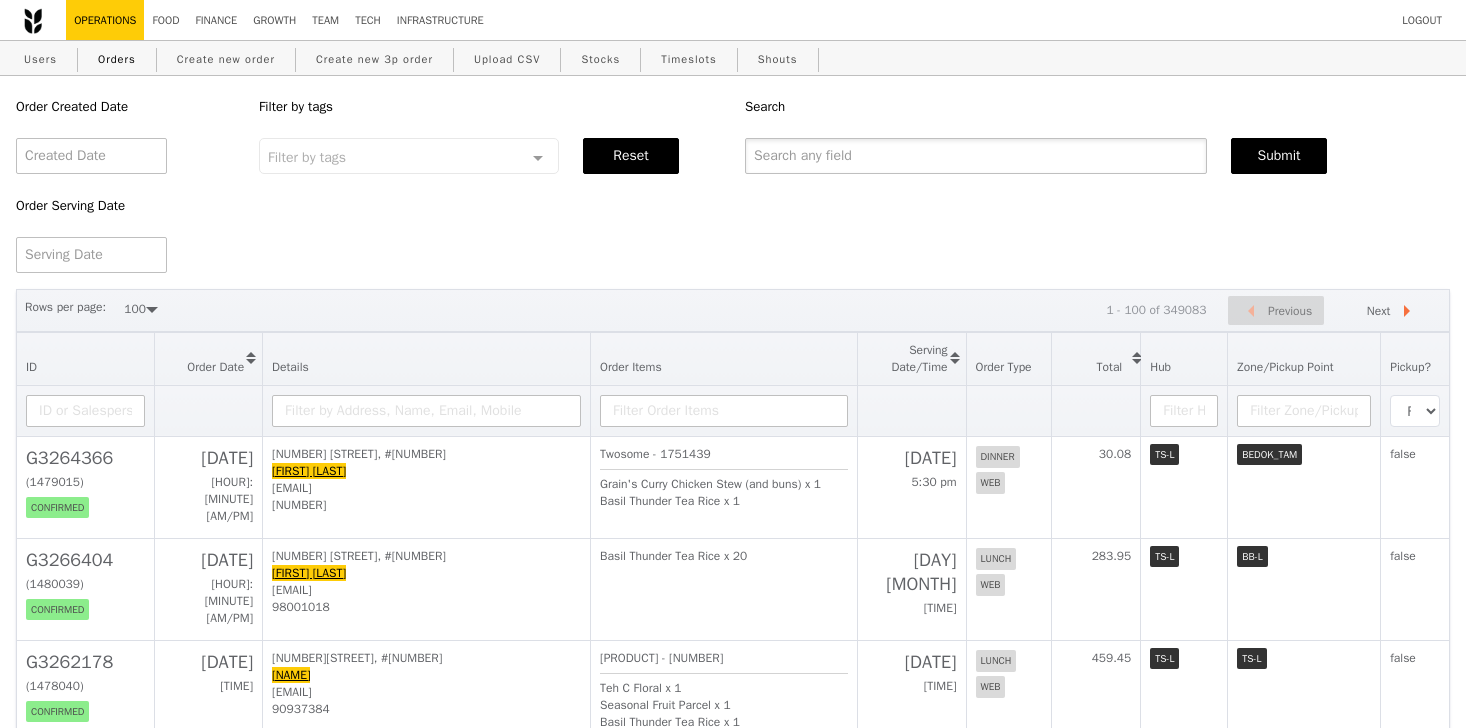 click at bounding box center [976, 156] 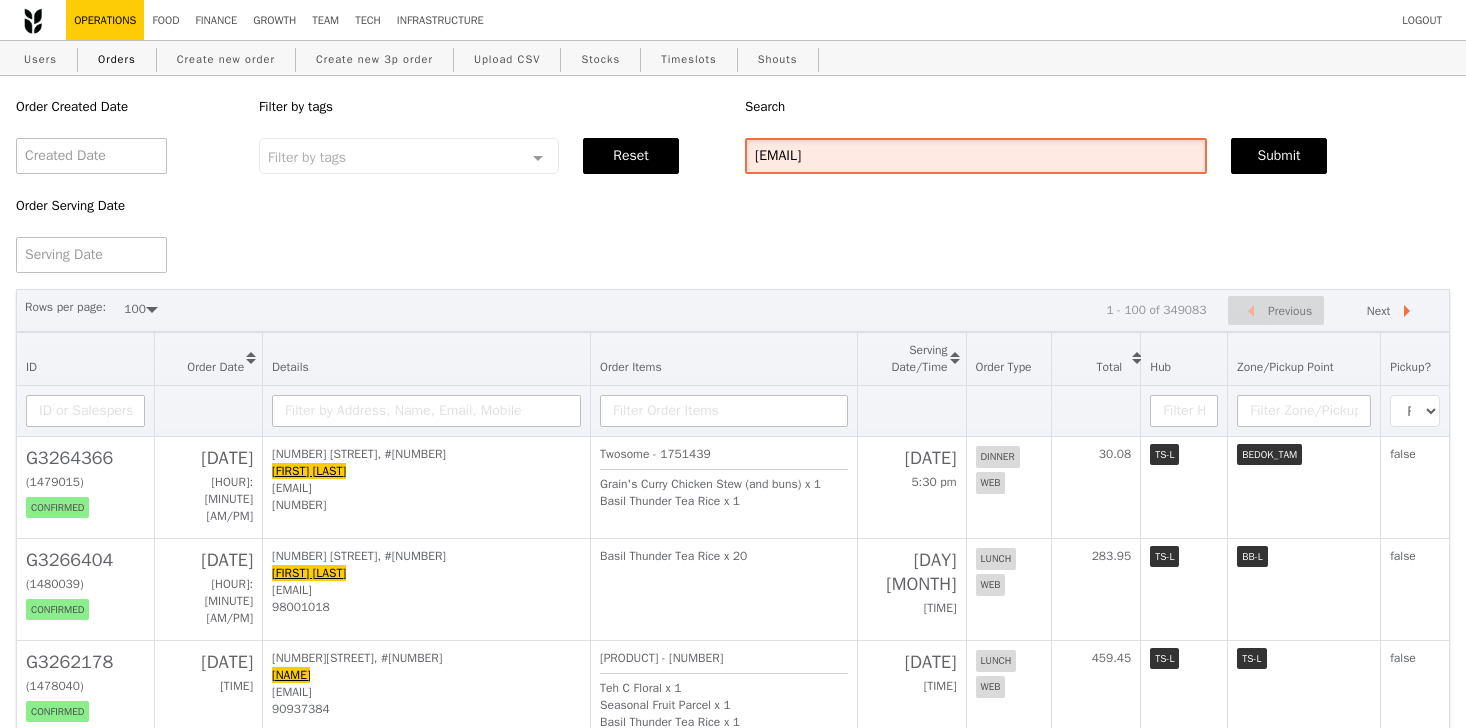type on "[EMAIL]" 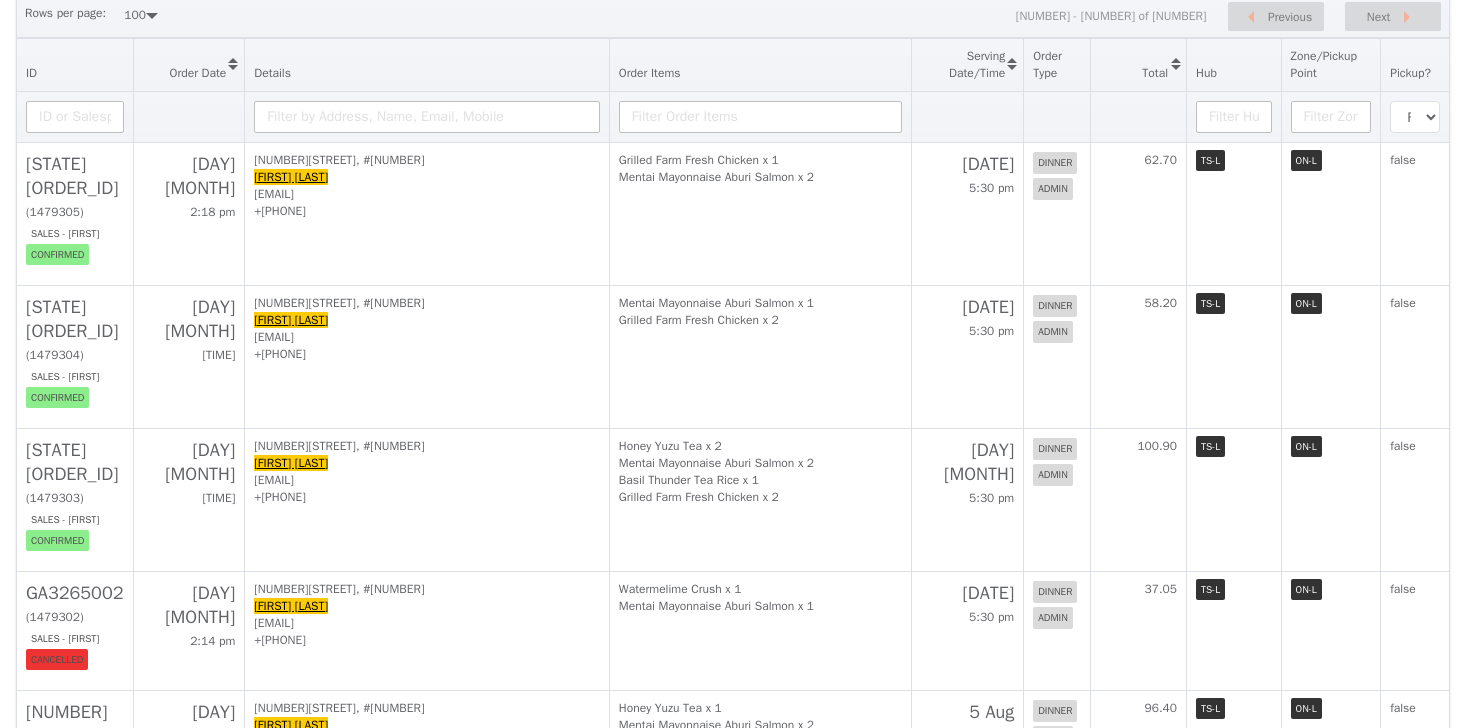 scroll, scrollTop: 295, scrollLeft: 0, axis: vertical 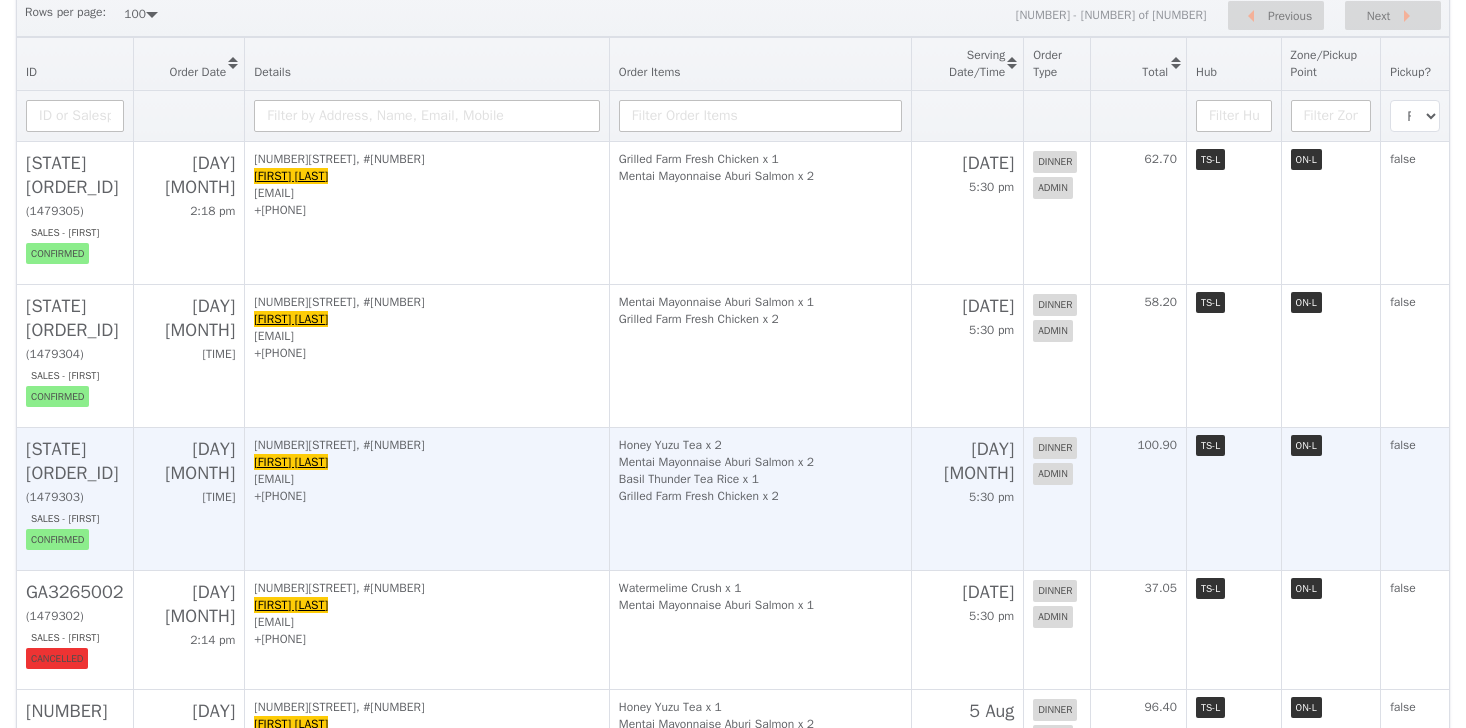 click on "Grilled Farm Fresh Chicken x 2" at bounding box center (761, 496) 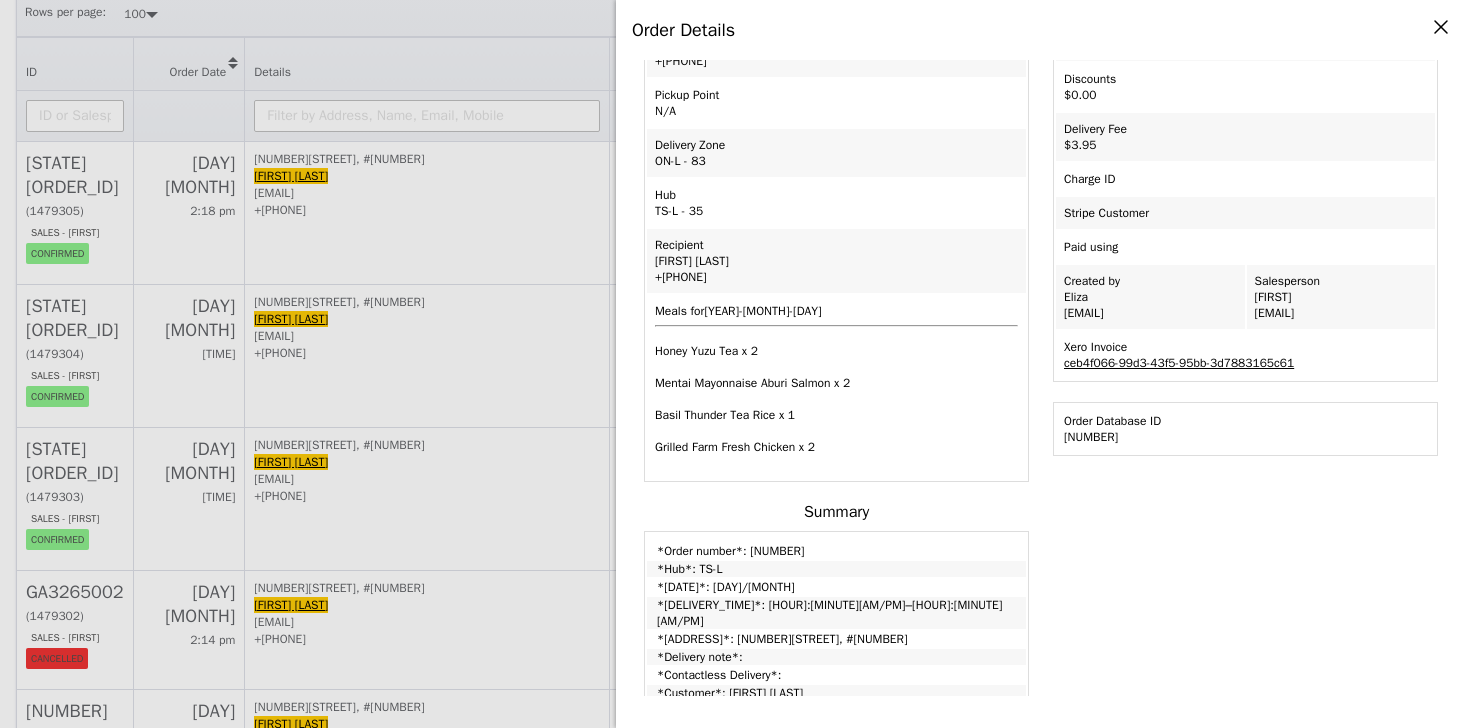 scroll, scrollTop: 297, scrollLeft: 0, axis: vertical 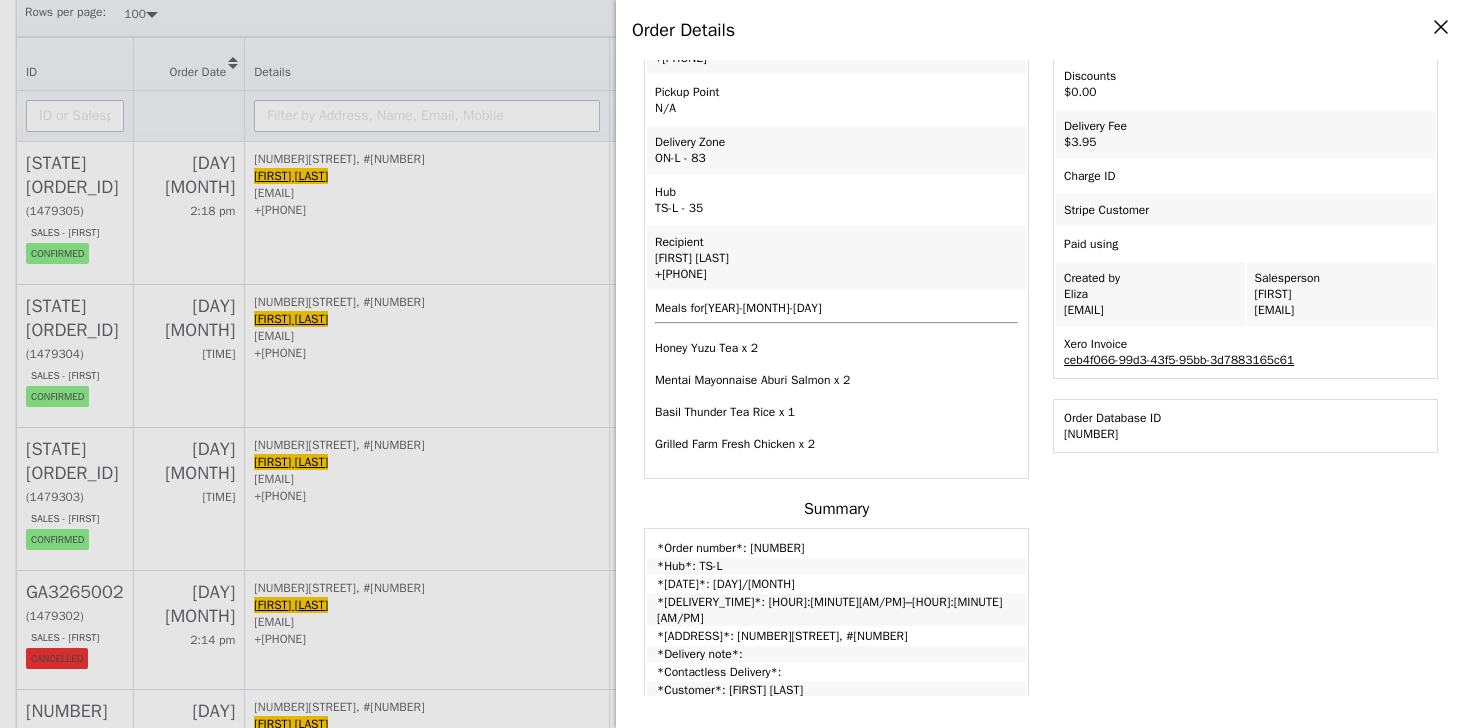 click on "Order Details
Edit order
Changelog
Cancel
Order ID
[NUMBER]
–
View receipt
Order Date/Time
7/8 – [TIME]
Email
[EMAIL]
Mobile
[PHONE].
Pickup Point
N/A
Delivery Zone
ON-L - [NUMBER]
Hub
[FIRST] [FIRST]" at bounding box center [733, 364] 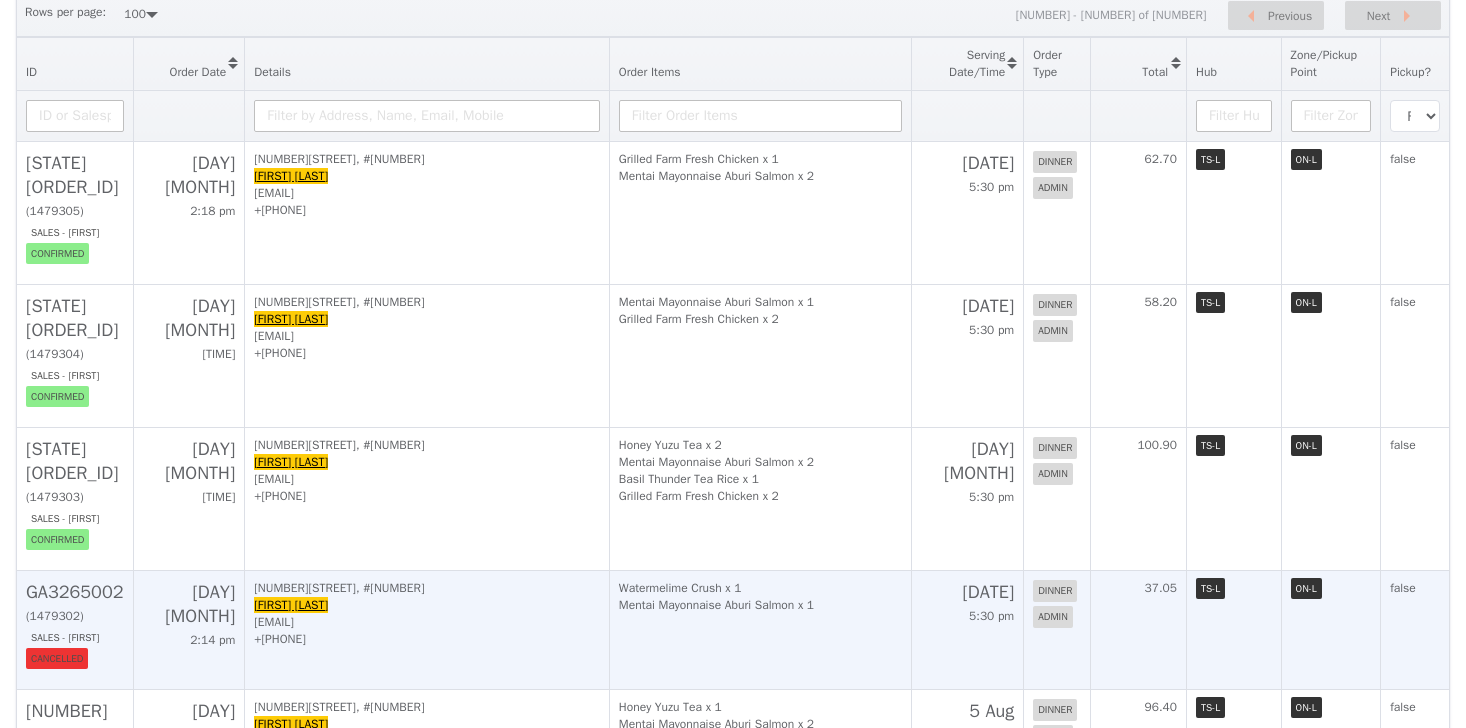 click on "[NUMBER] [STREET], [UNIT]
[FIRST] [LAST]
[EMAIL] [PHONE]." at bounding box center (427, 629) 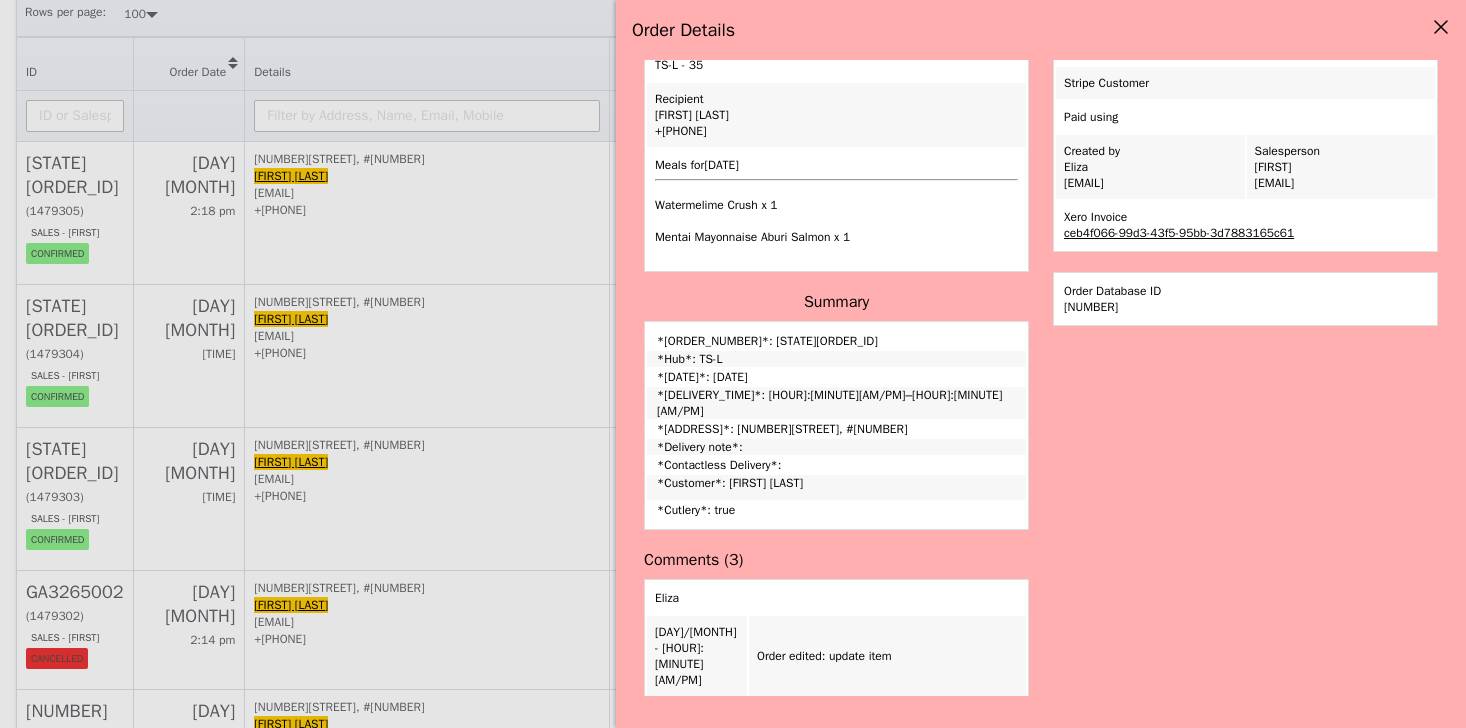 scroll, scrollTop: 529, scrollLeft: 0, axis: vertical 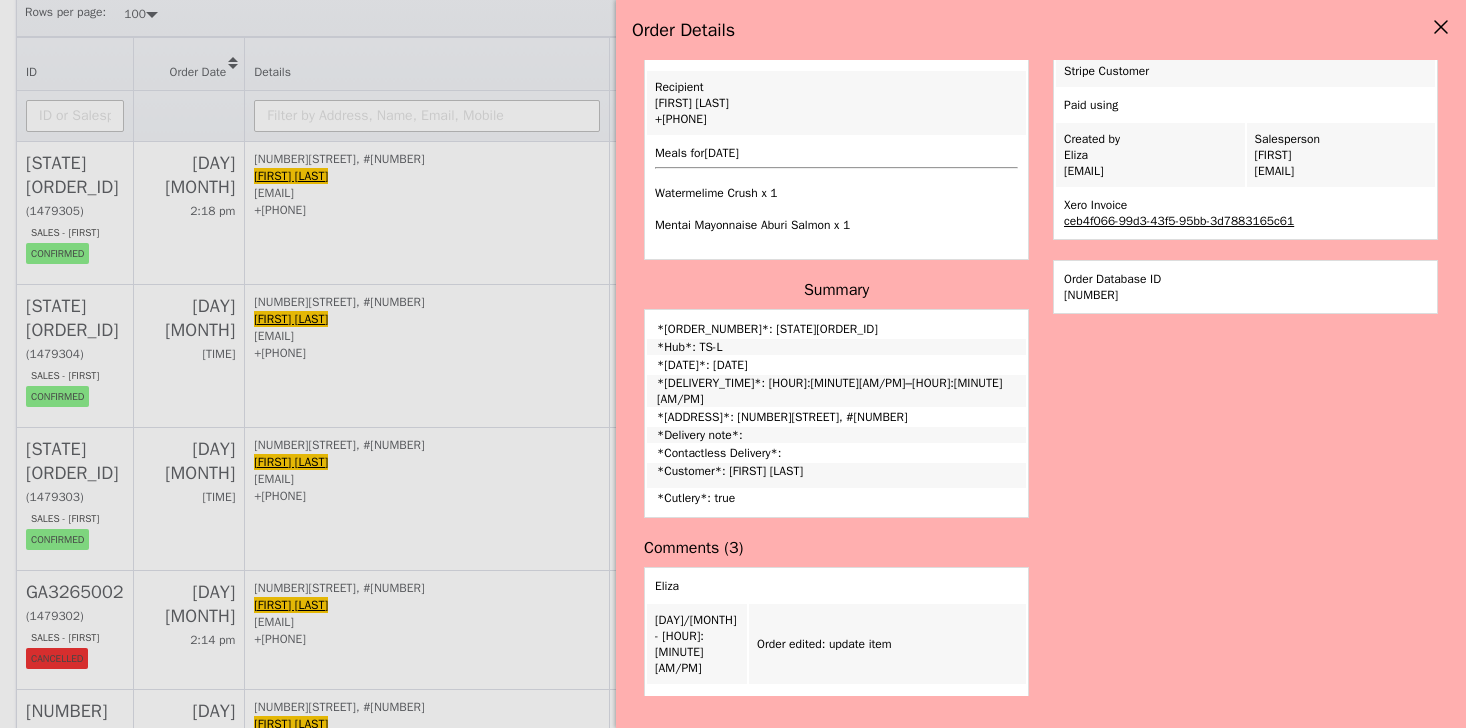 click 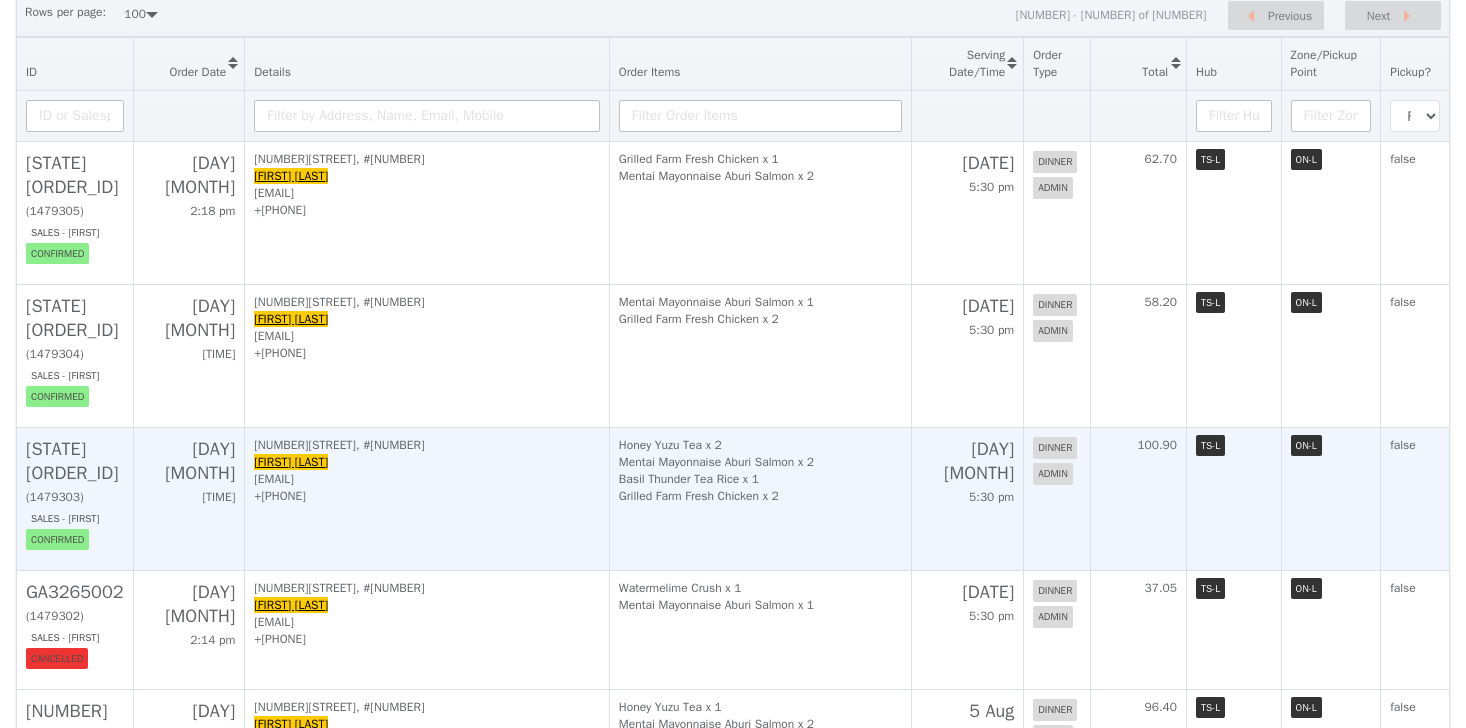 click on "[NUMBER] [STREET], [UNIT]
[FIRST] [LAST]
[EMAIL] [PHONE]." at bounding box center (427, 498) 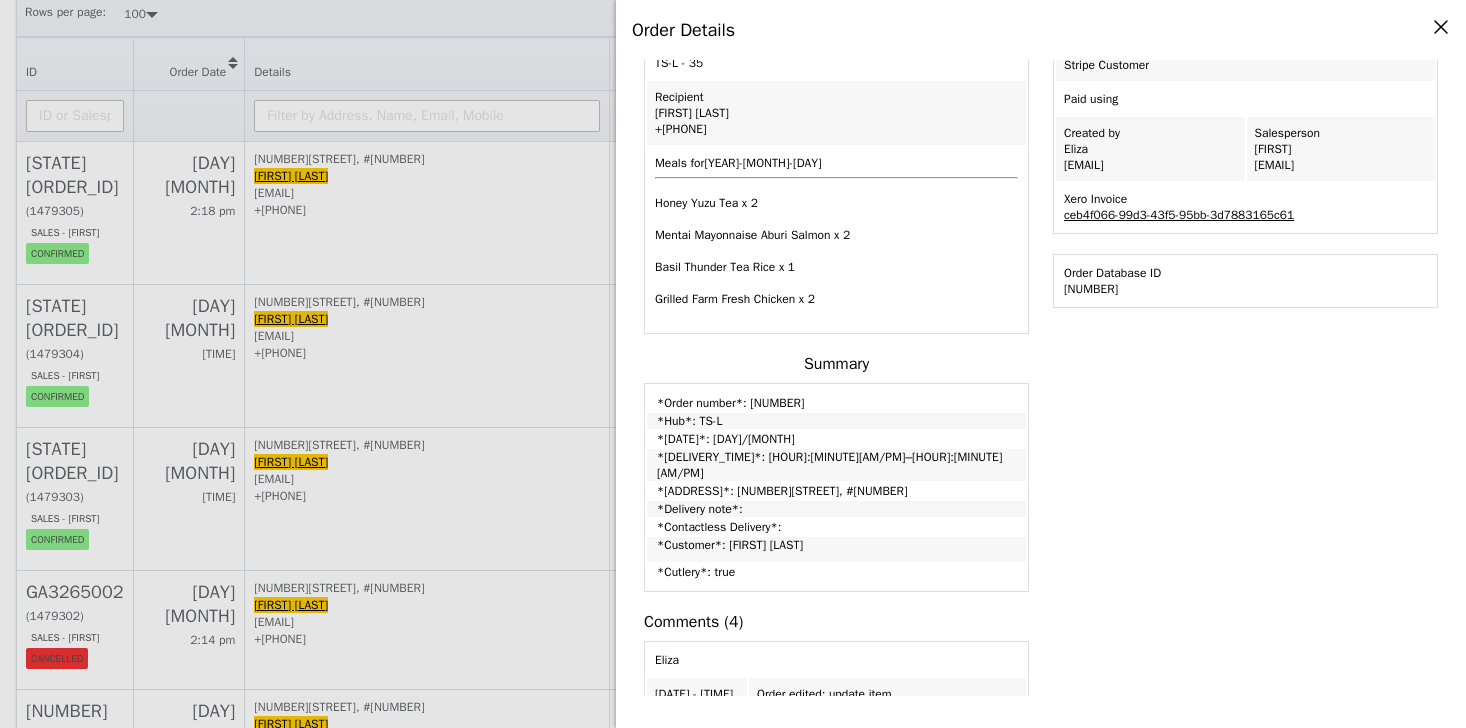 scroll, scrollTop: 0, scrollLeft: 0, axis: both 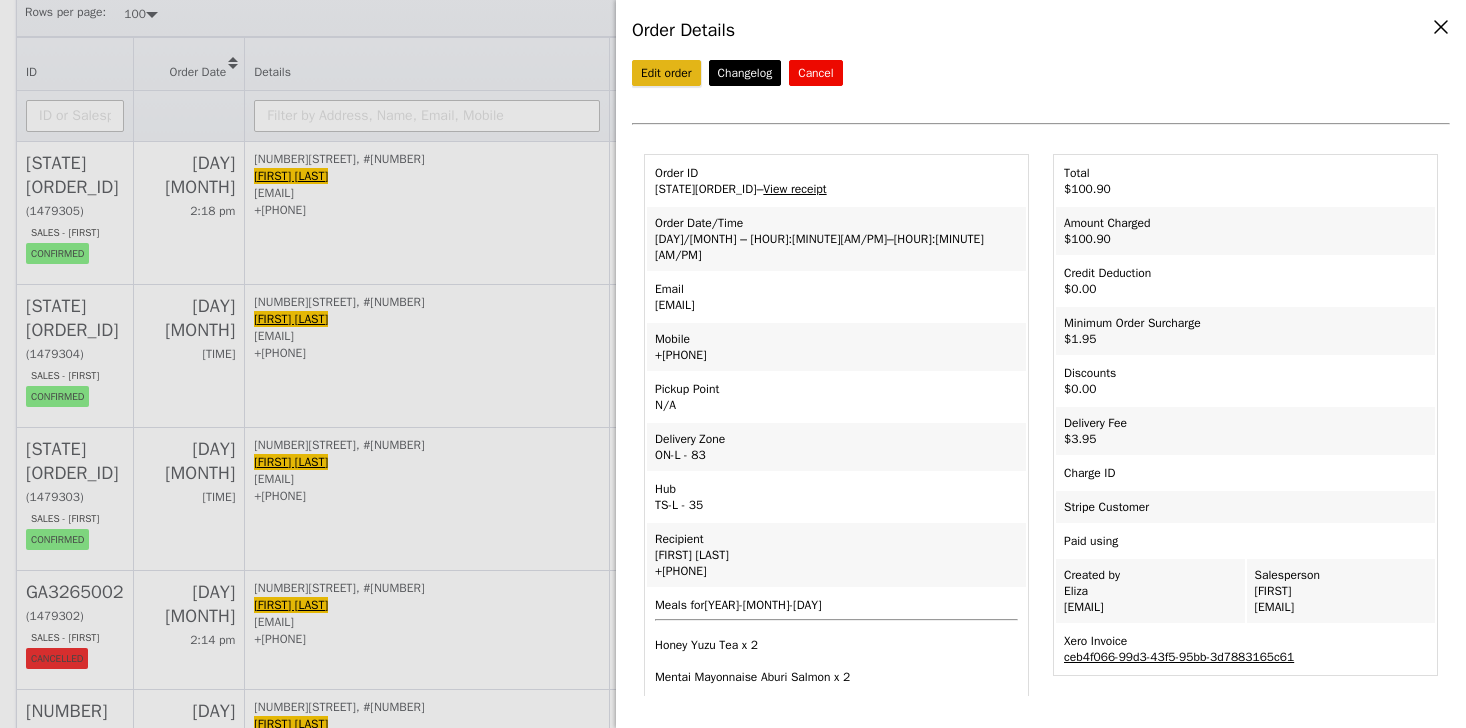 click on "Edit order" at bounding box center (666, 73) 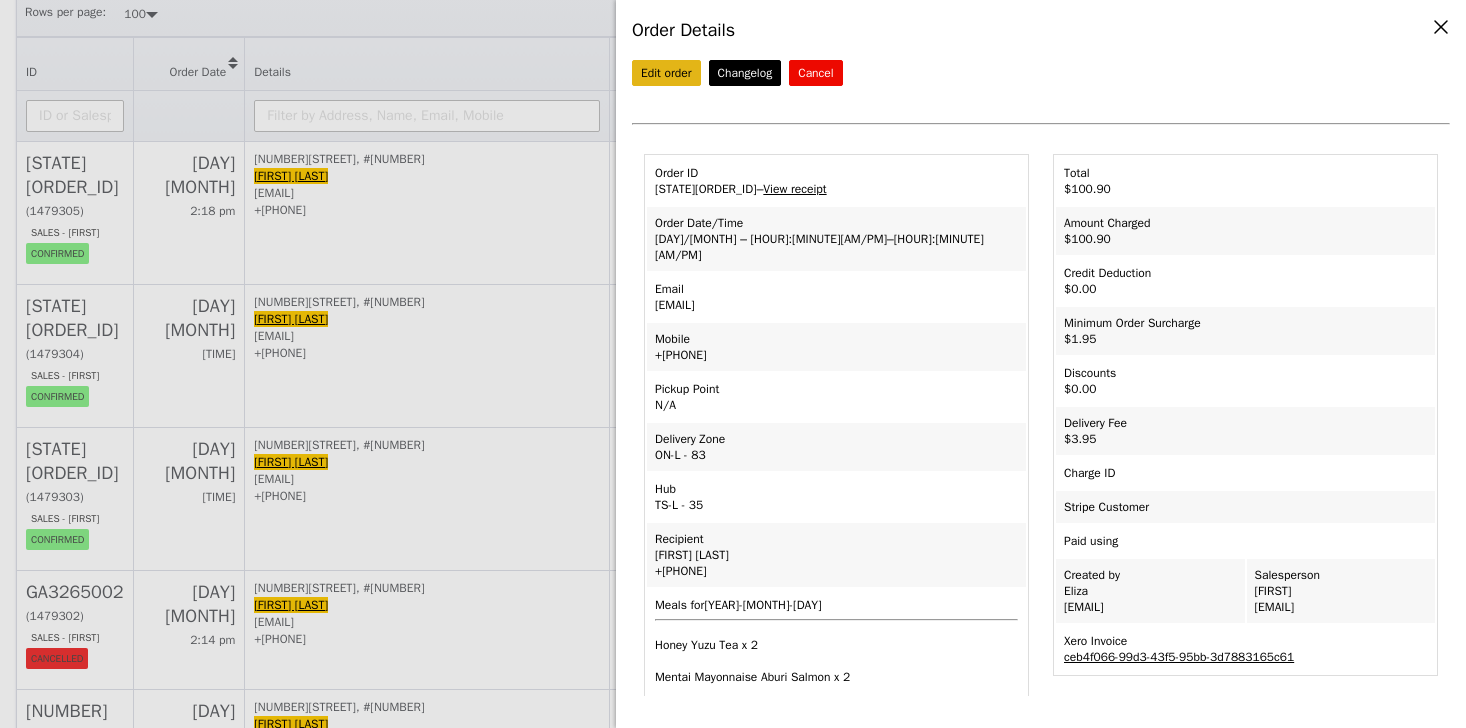 scroll, scrollTop: 0, scrollLeft: 0, axis: both 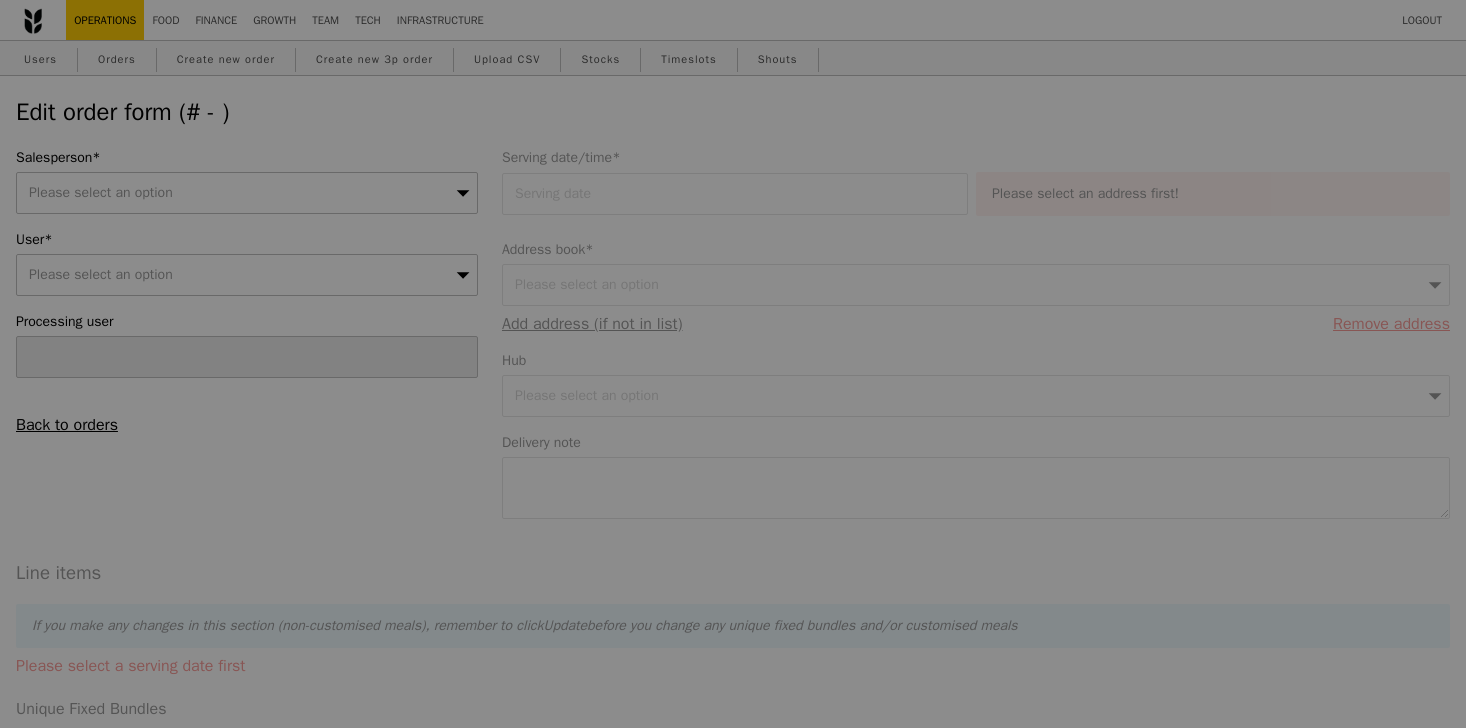 type on "[DATE]" 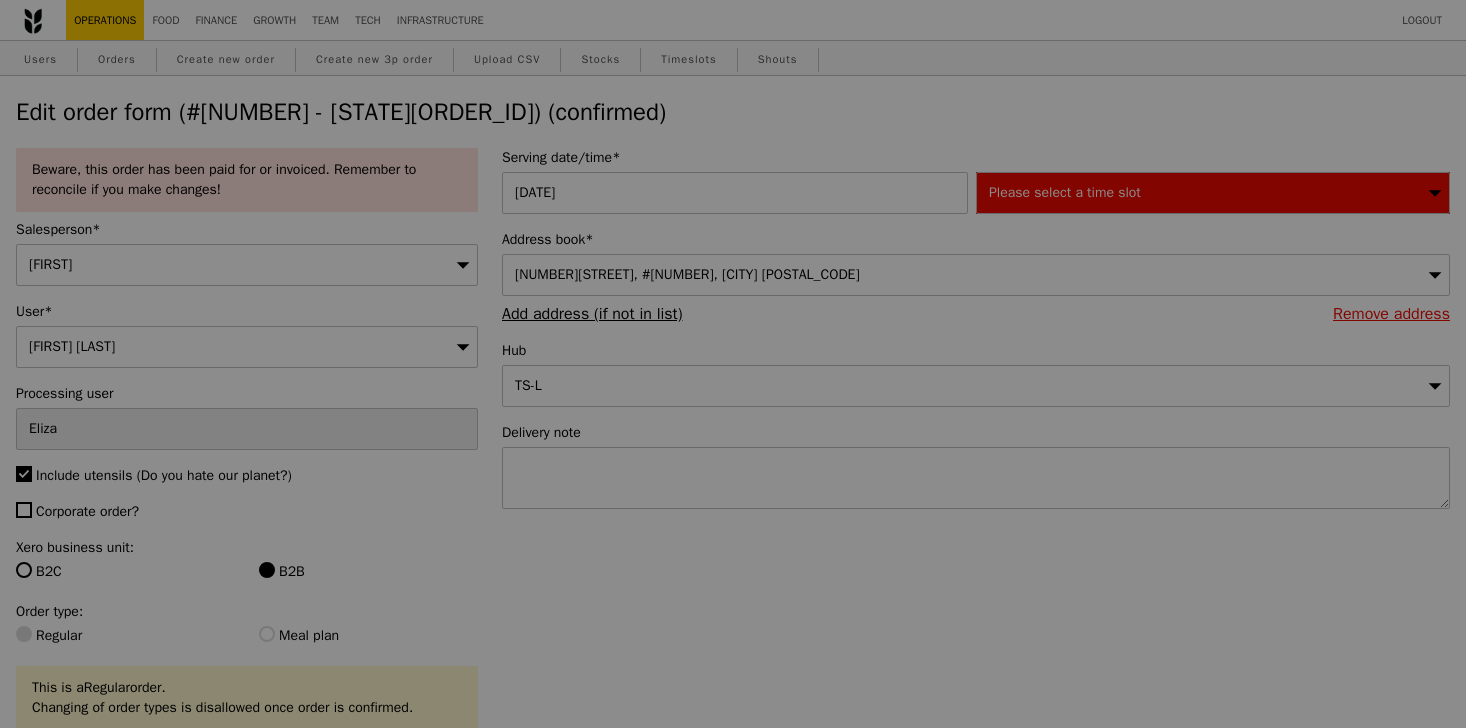 type on "[NUMBER]" 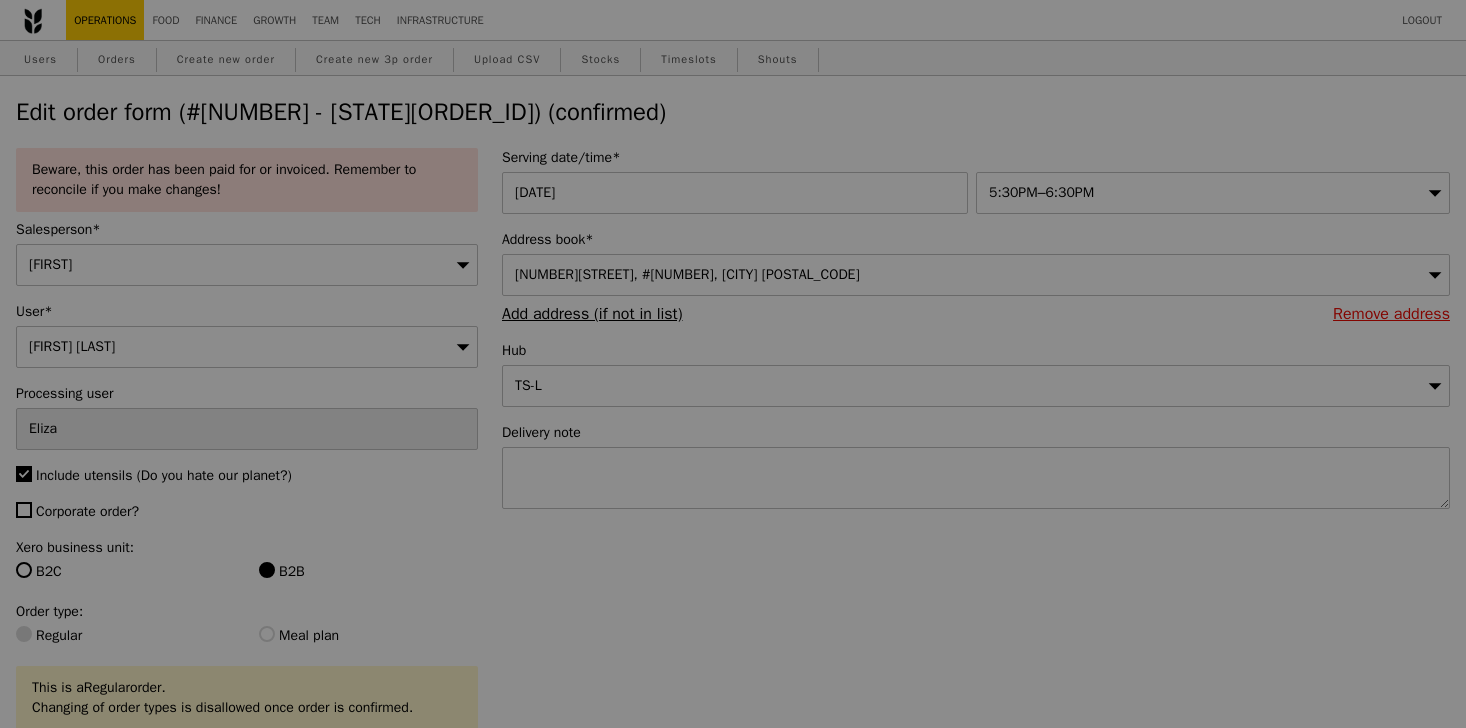 type on "Update" 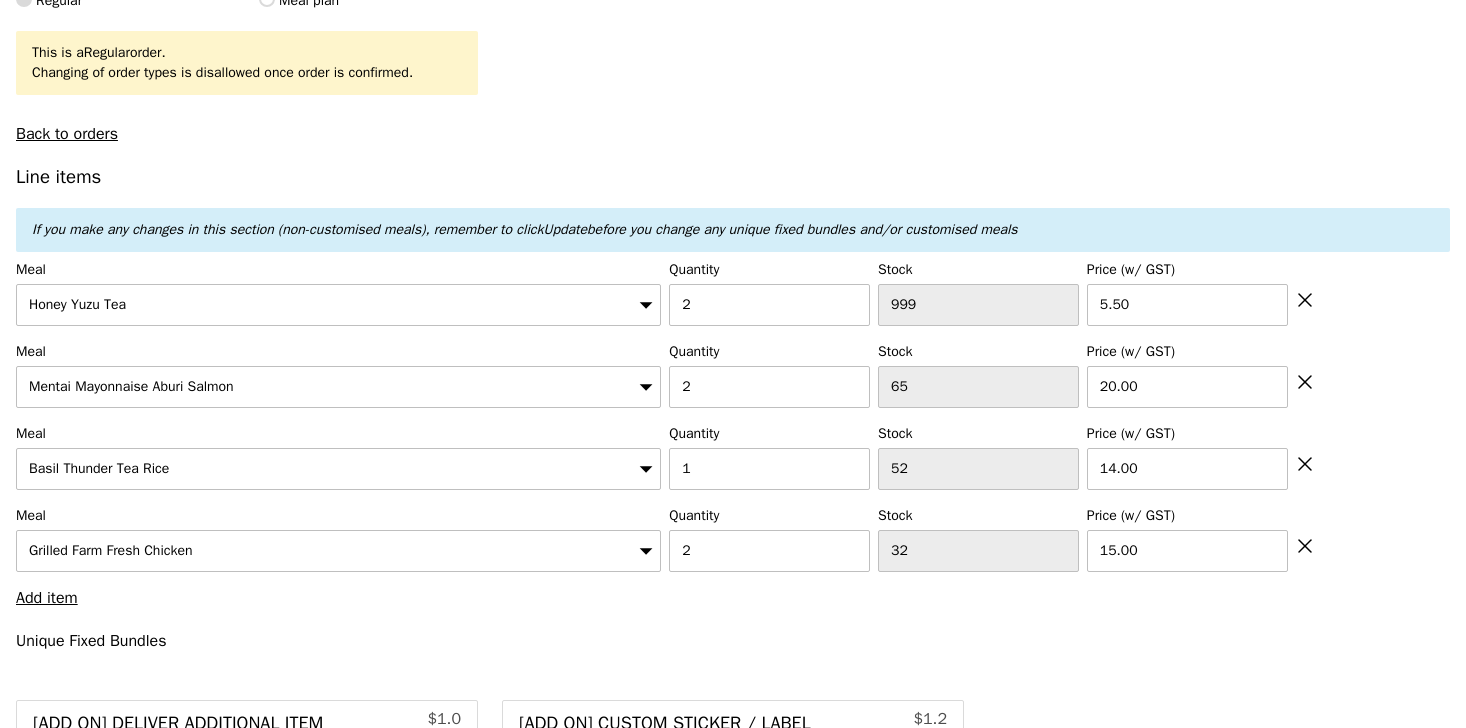 scroll, scrollTop: 0, scrollLeft: 0, axis: both 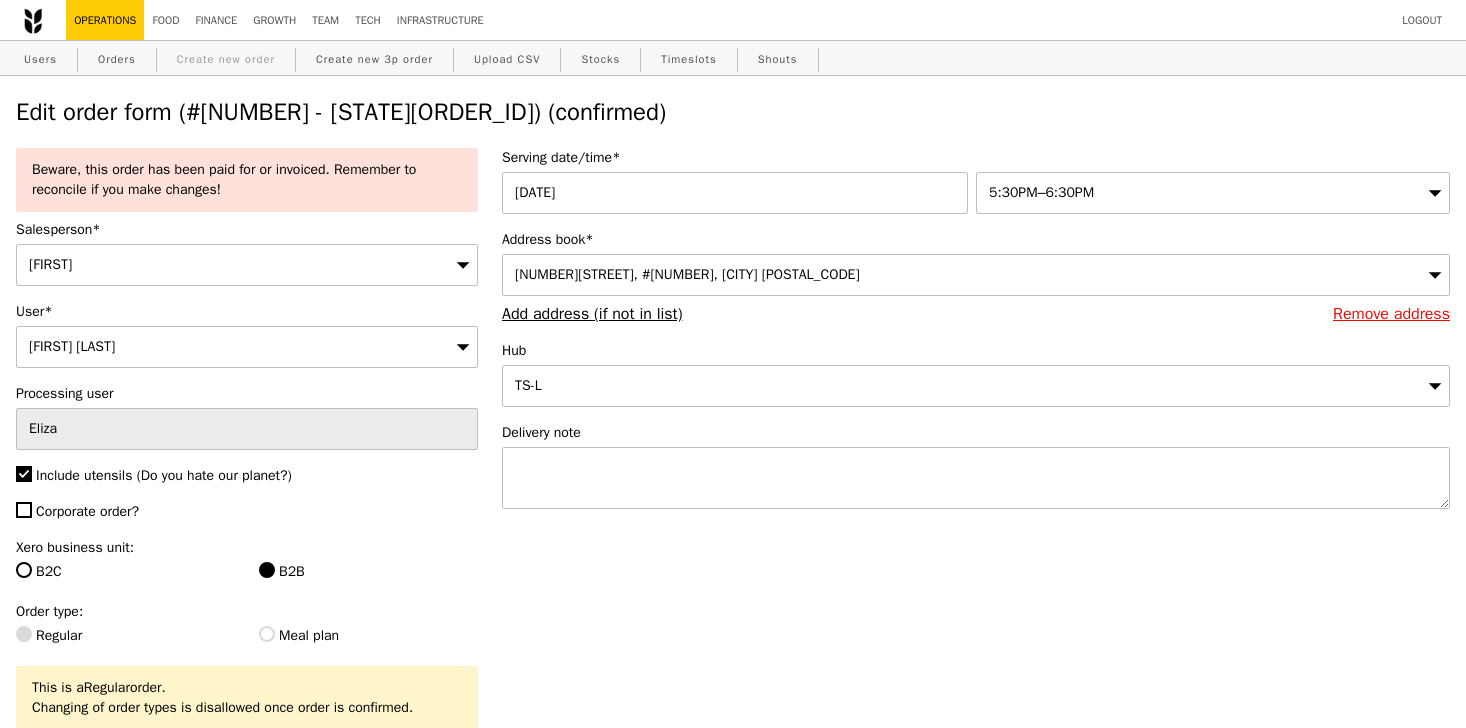 select on "100" 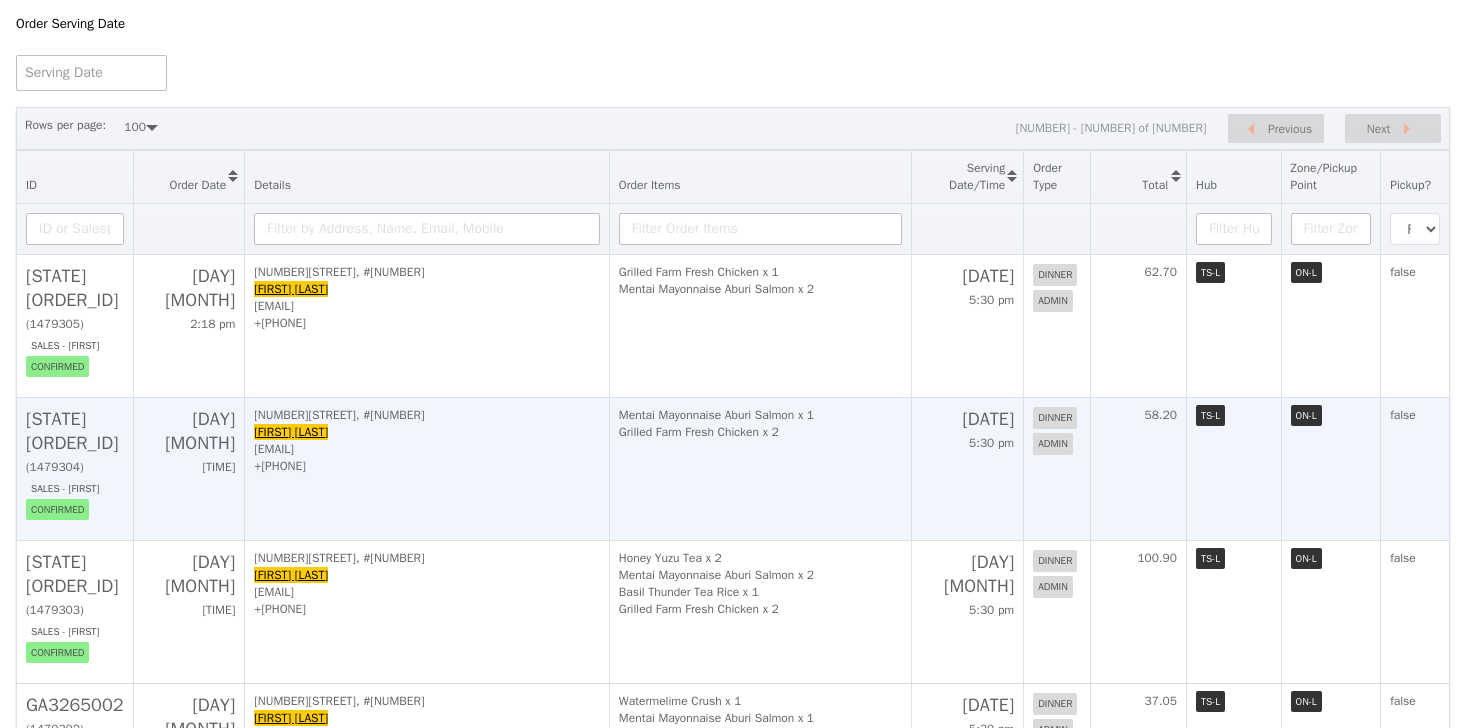 scroll, scrollTop: 302, scrollLeft: 0, axis: vertical 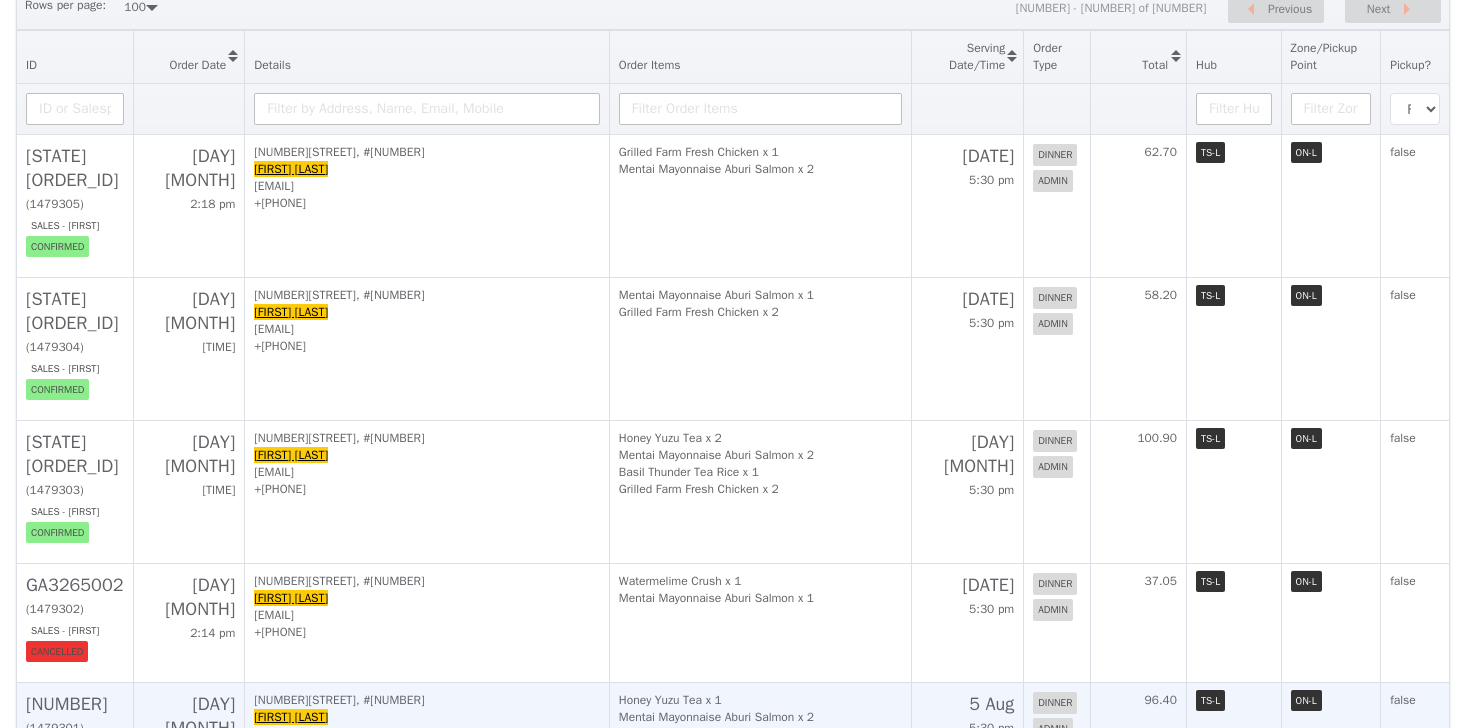 click on "Grilled Farm Fresh Chicken x 3" at bounding box center (761, 734) 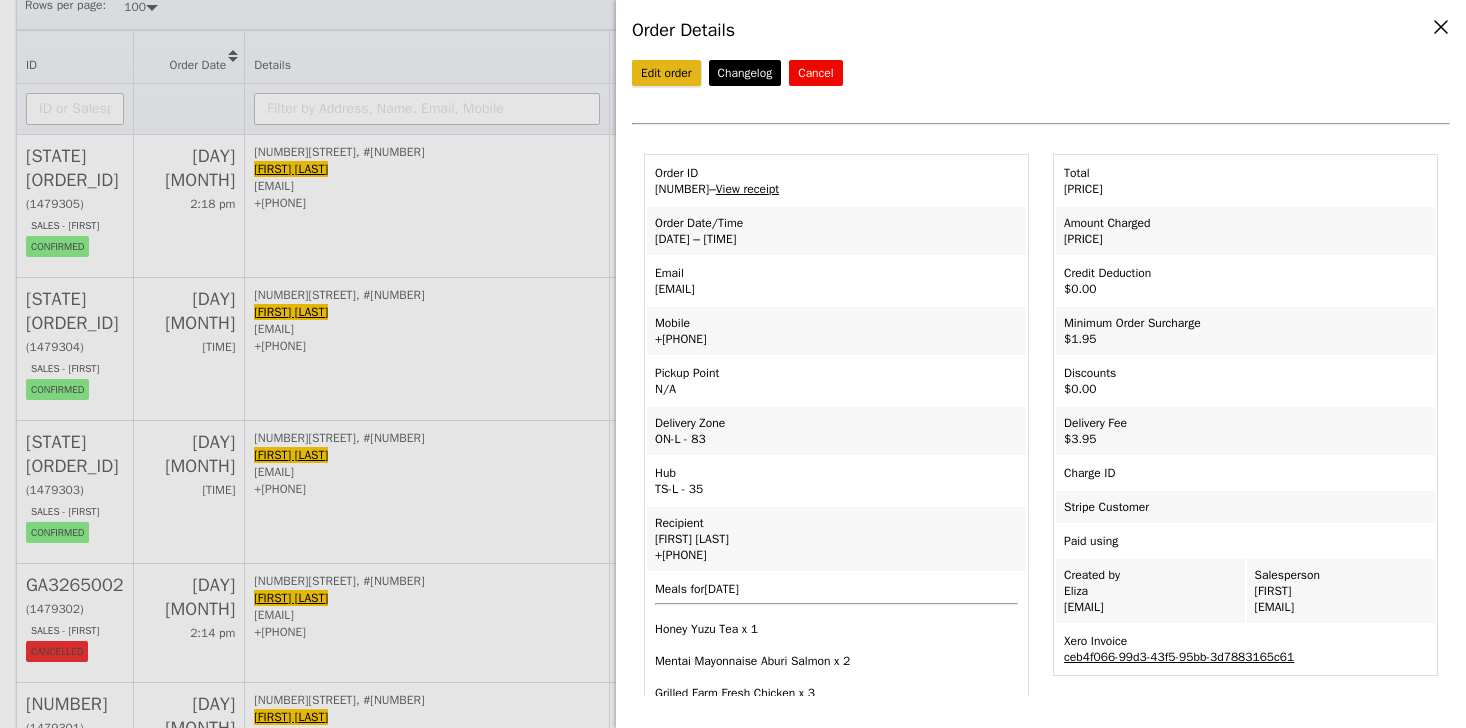 click on "Edit order" at bounding box center (666, 73) 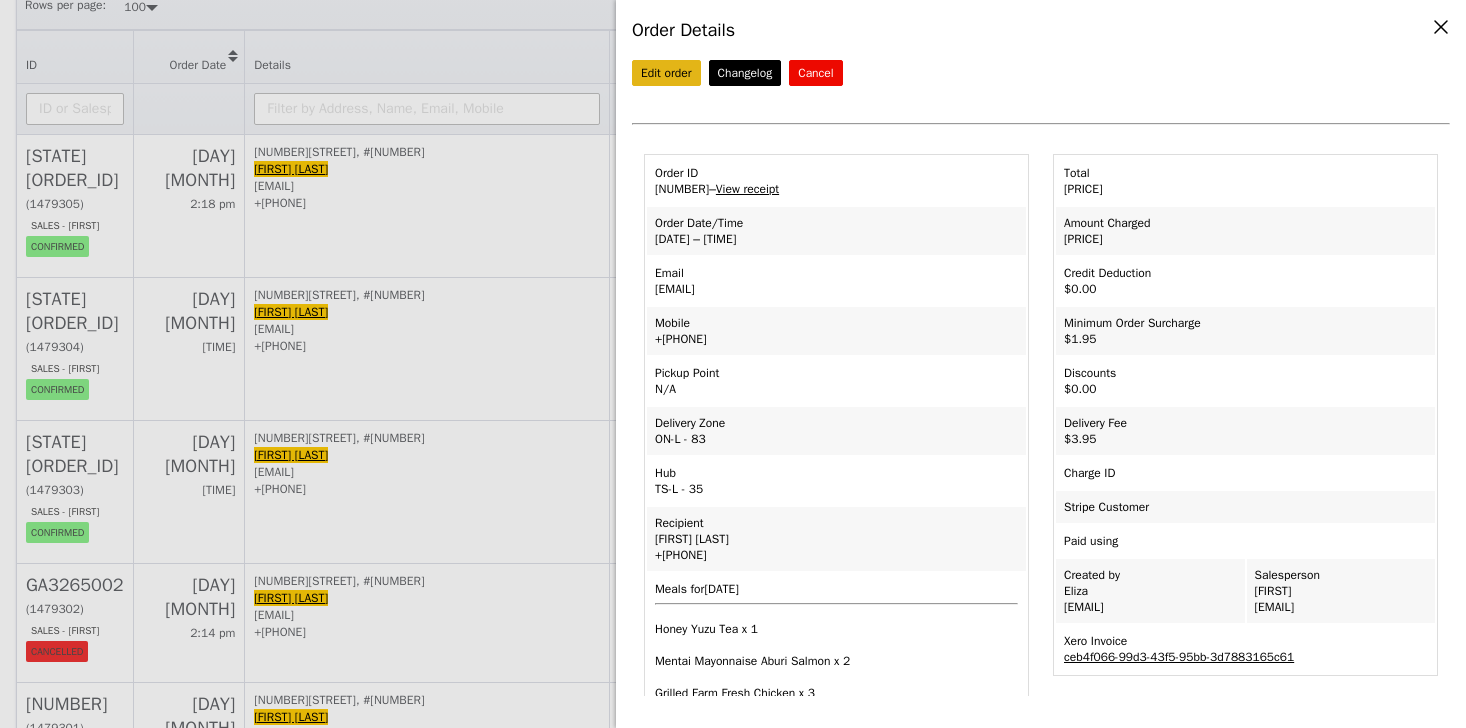 scroll, scrollTop: 0, scrollLeft: 0, axis: both 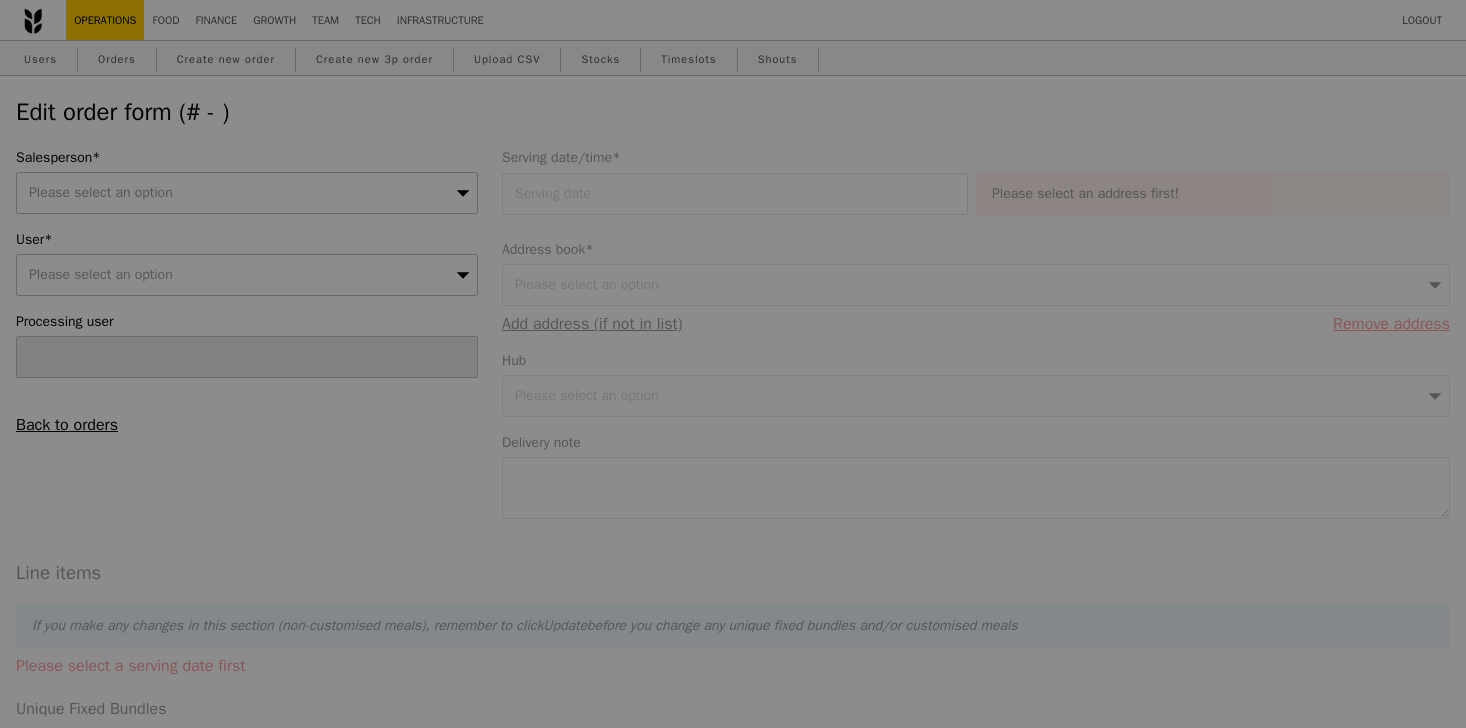 type on "[DATE]" 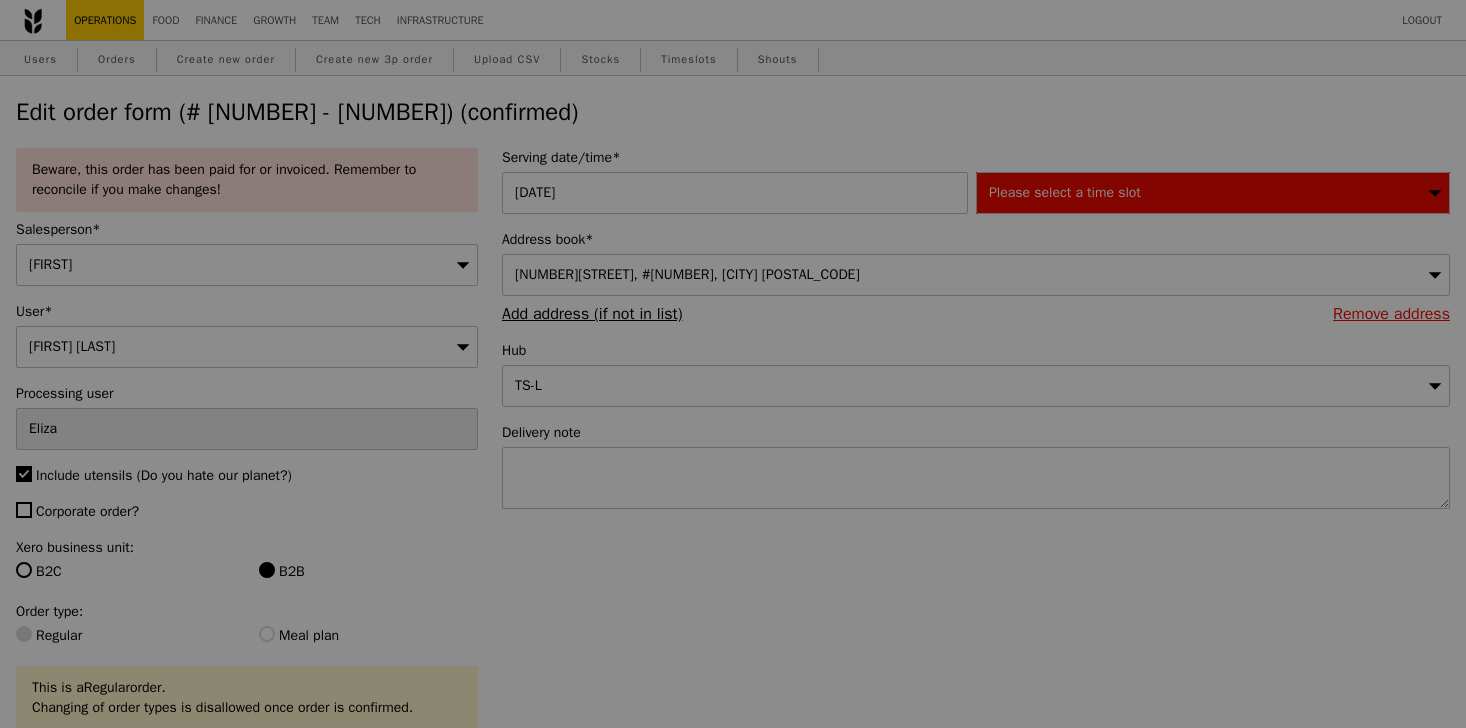 type on "491" 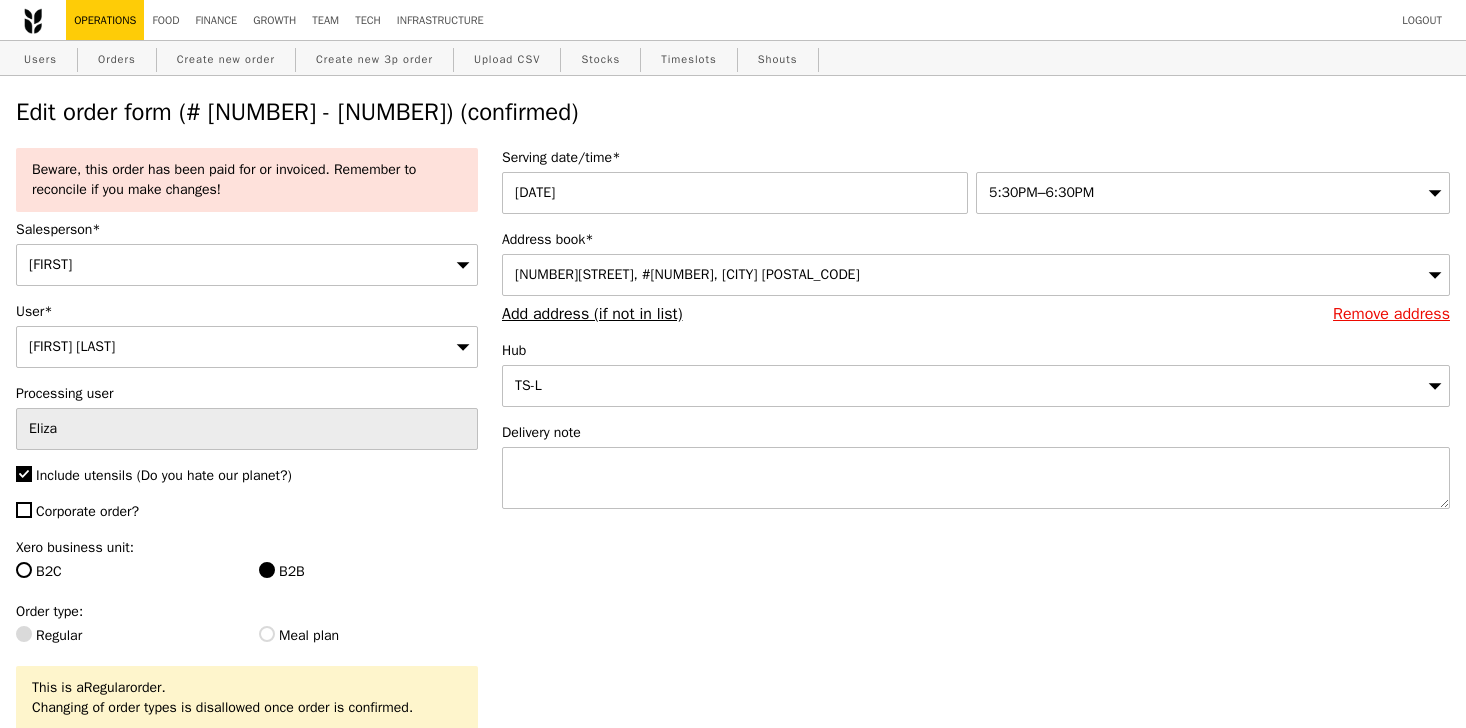 select on "100" 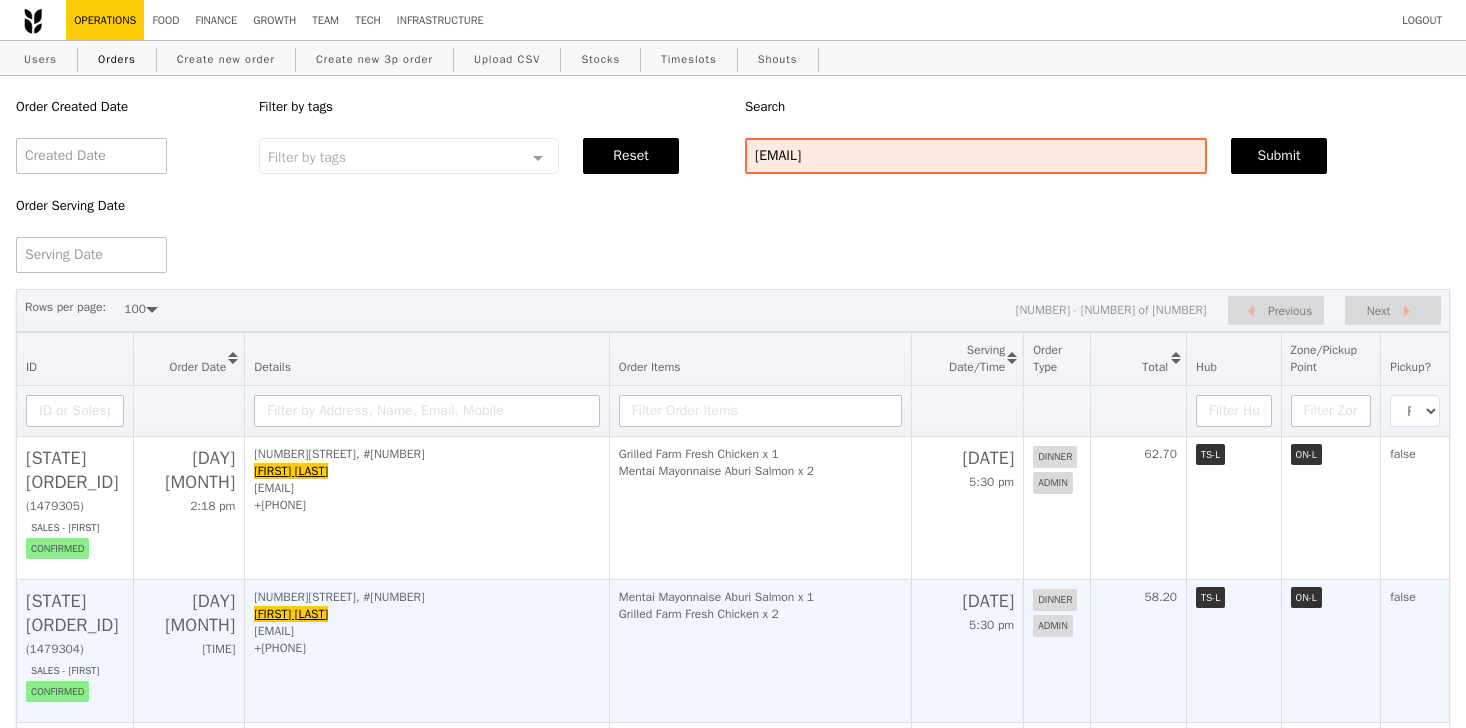 scroll, scrollTop: 302, scrollLeft: 0, axis: vertical 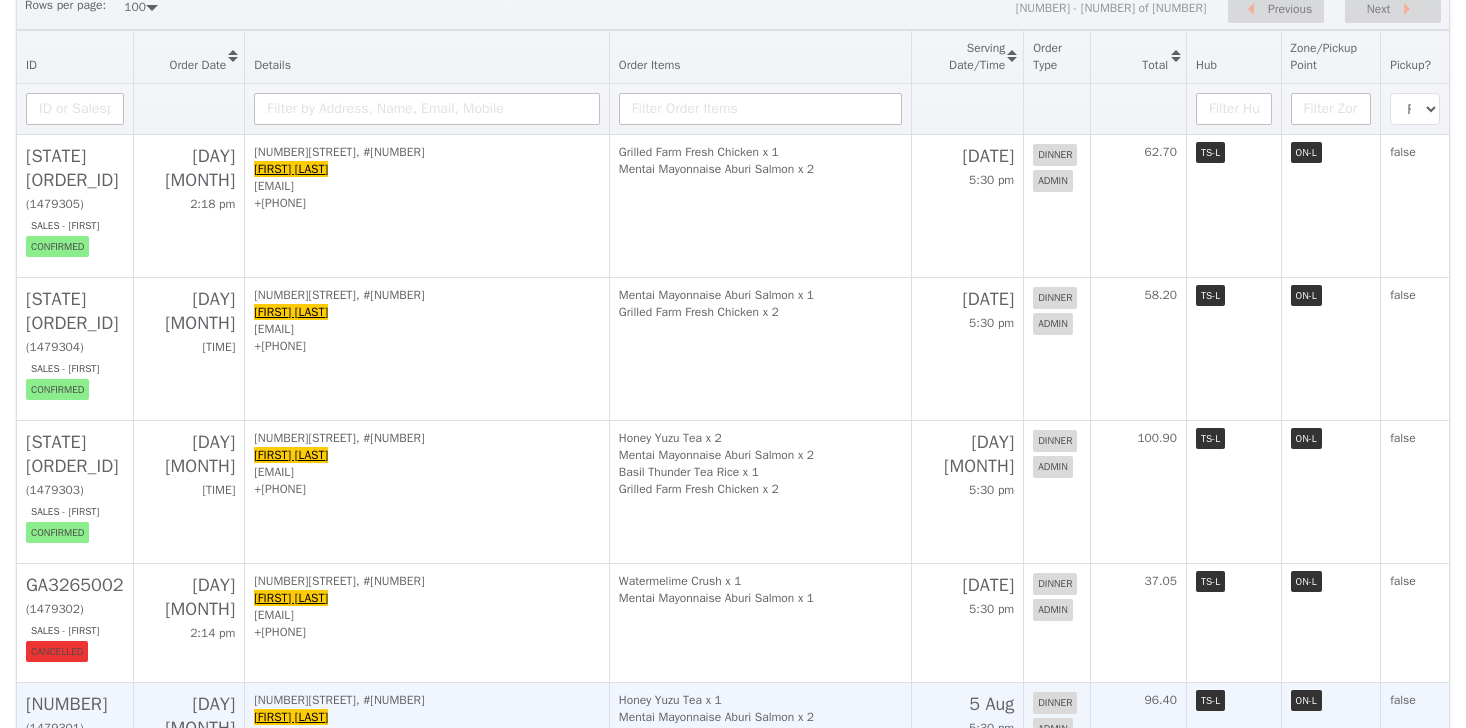 click on "[PRODUCT] x 1
[PRODUCT] x 2
[PRODUCT] x 3" at bounding box center (760, 741) 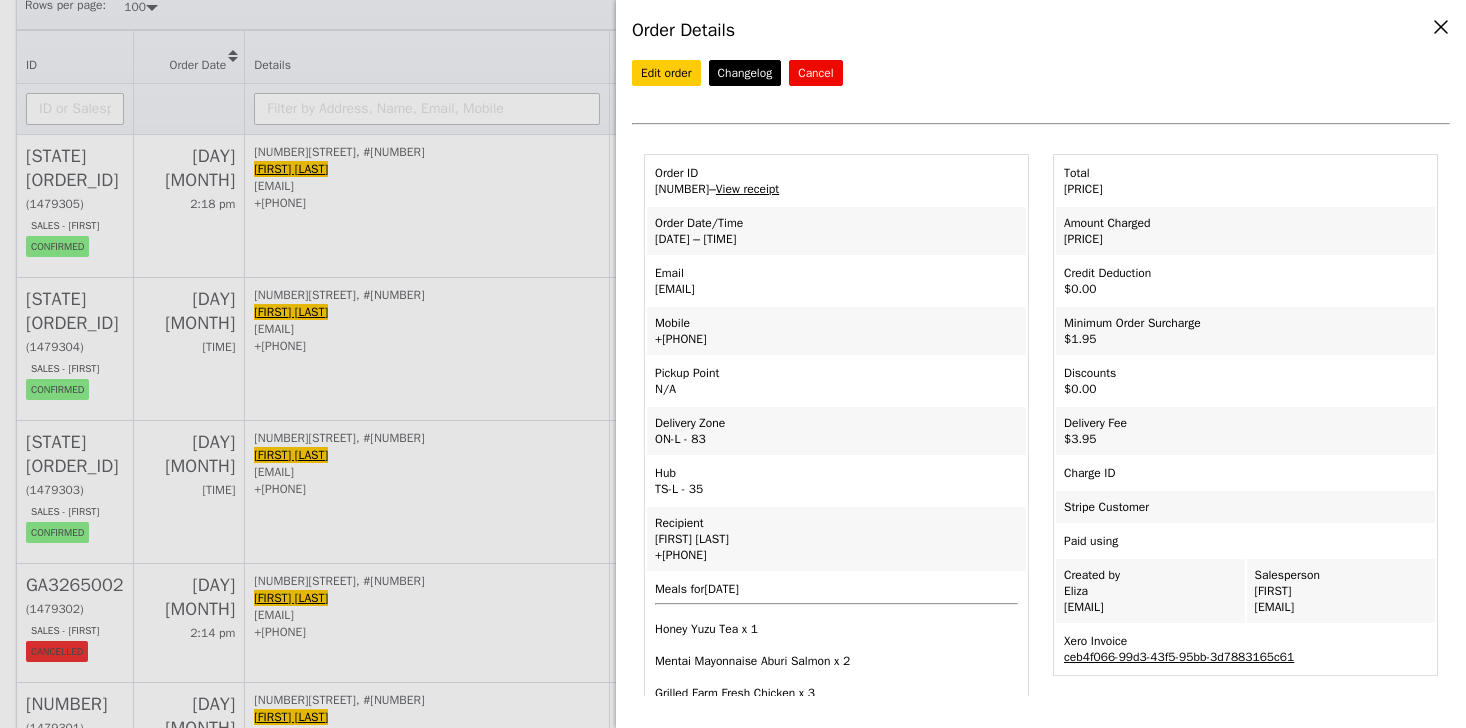 scroll, scrollTop: 794, scrollLeft: 0, axis: vertical 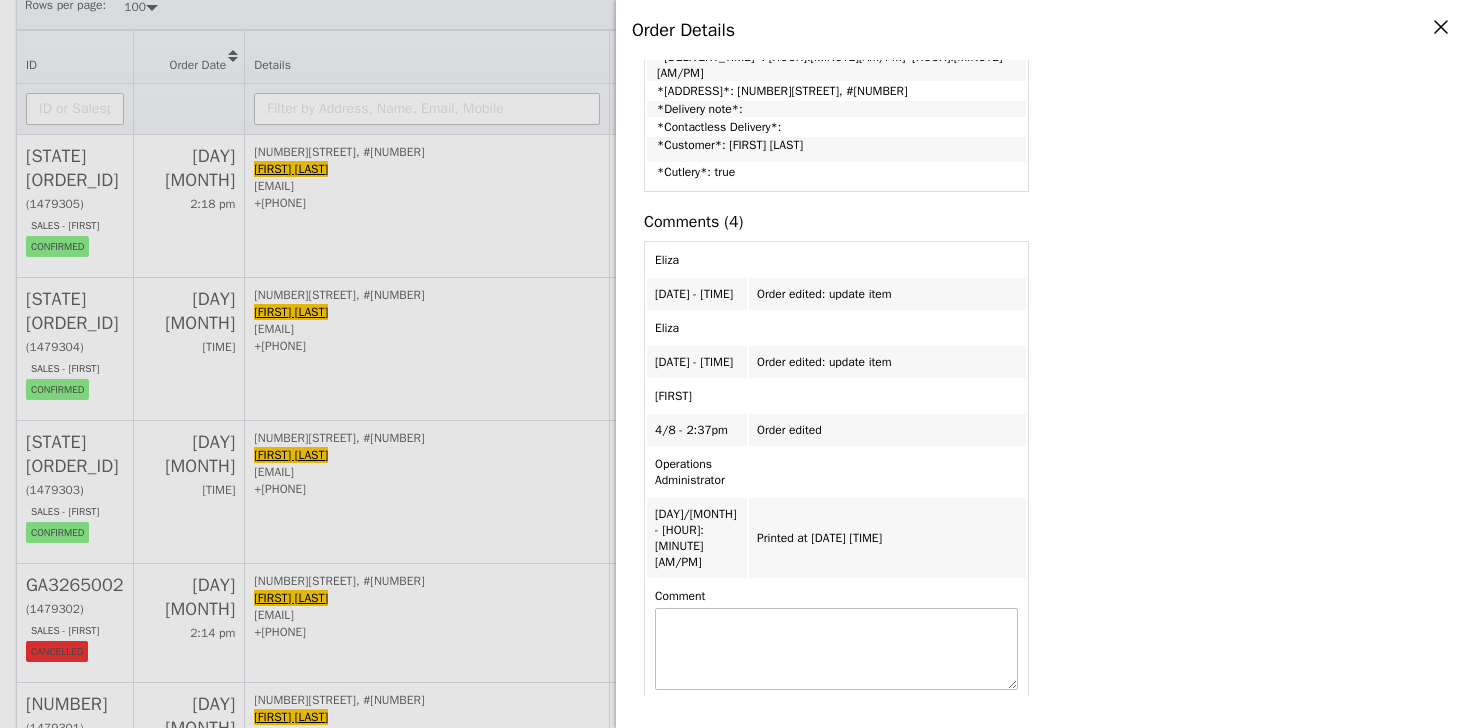 click on "Order Details
Edit order
Changelog
Cancel
Order ID
[ORDER_ID]
–
View receipt
Order Date/Time
[DATE] – [TIME]-[TIME]
Email
[EMAIL]
Mobile
+[PHONE].
Pickup Point
N/A
Delivery Zone
ON-L - 83
Hub
[LAST] [LAST]" at bounding box center (733, 364) 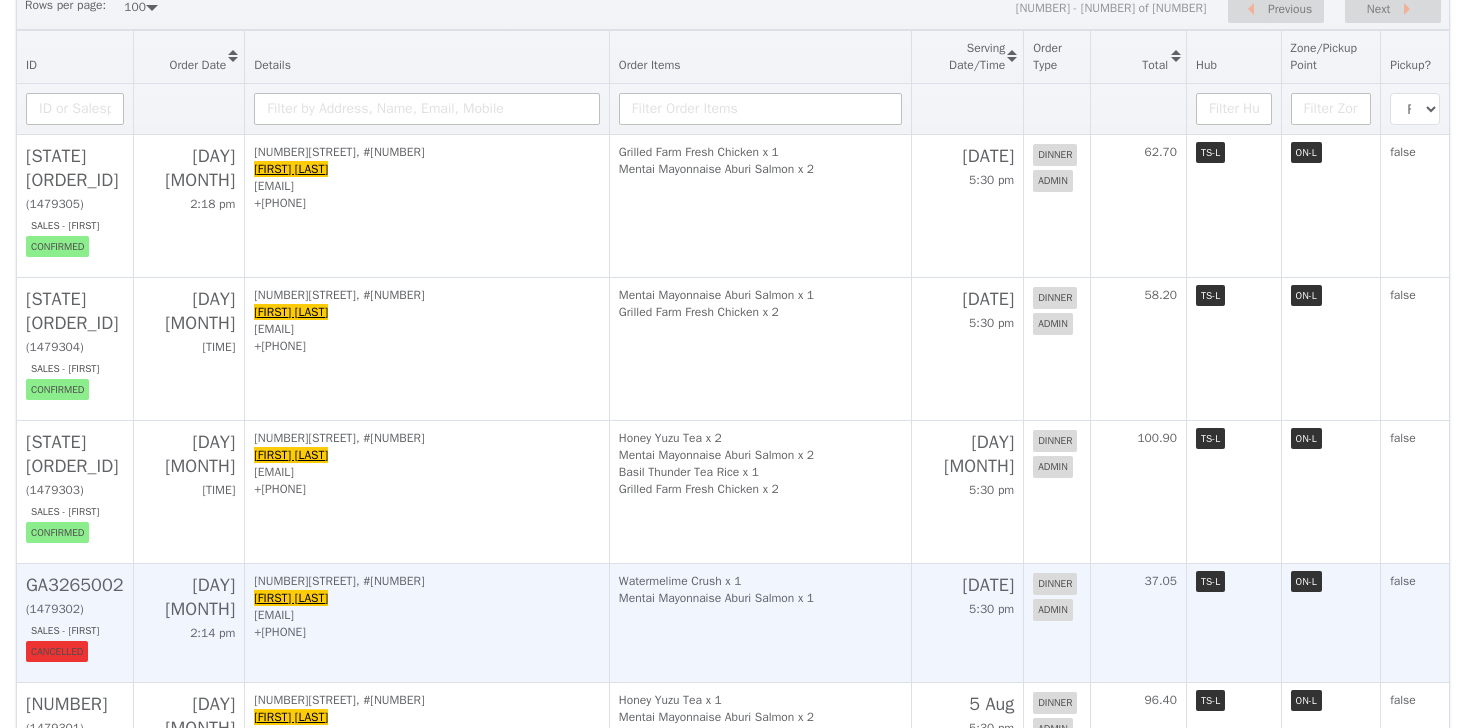 click on "[EMAIL]" at bounding box center (427, 615) 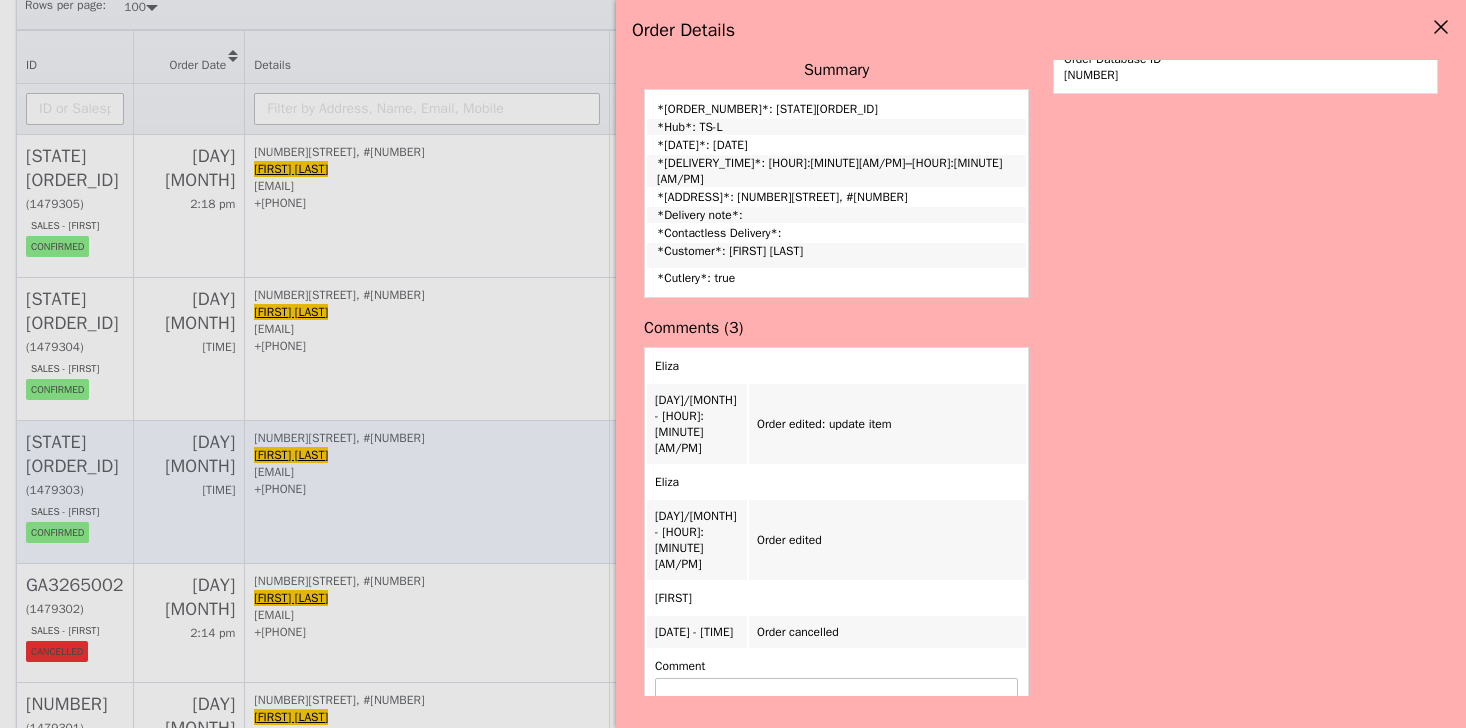 scroll, scrollTop: 765, scrollLeft: 0, axis: vertical 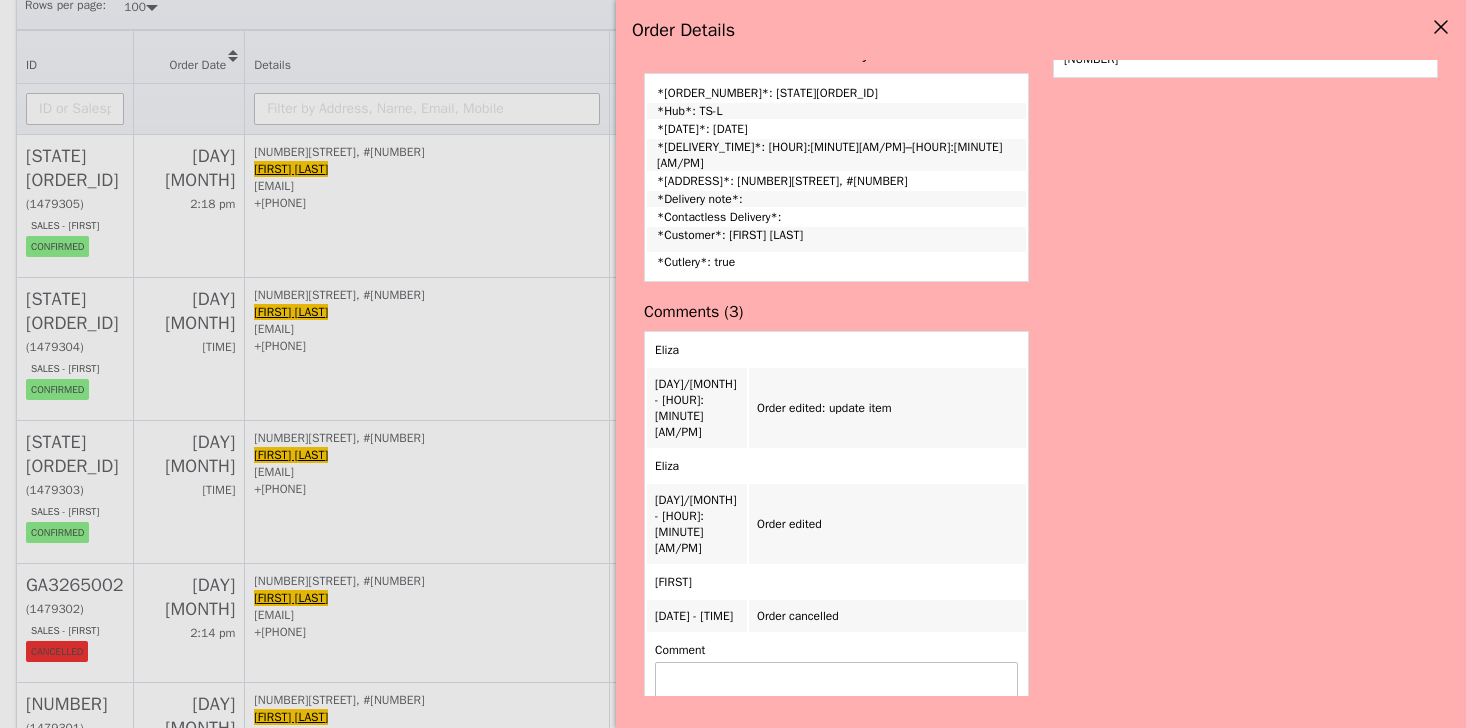 click on "Order Details
Edit order
Changelog
THIS ORDER IS CANCELLED
Order ID
[STATE][ORDER_ID]
–
View receipt
Order Date/Time
[DAY]/[MONTH] – [HOUR]:[MINUTE][AM/PM]–[HOUR]:[MINUTE][AM/PM]
Email
[EMAIL]
Mobile
[PHONE].
Pickup Point
N/A
Delivery Zone
ON-L - [NUMBER]
[PRODUCT] x 1 [FIRST] [LAST]" at bounding box center [733, 364] 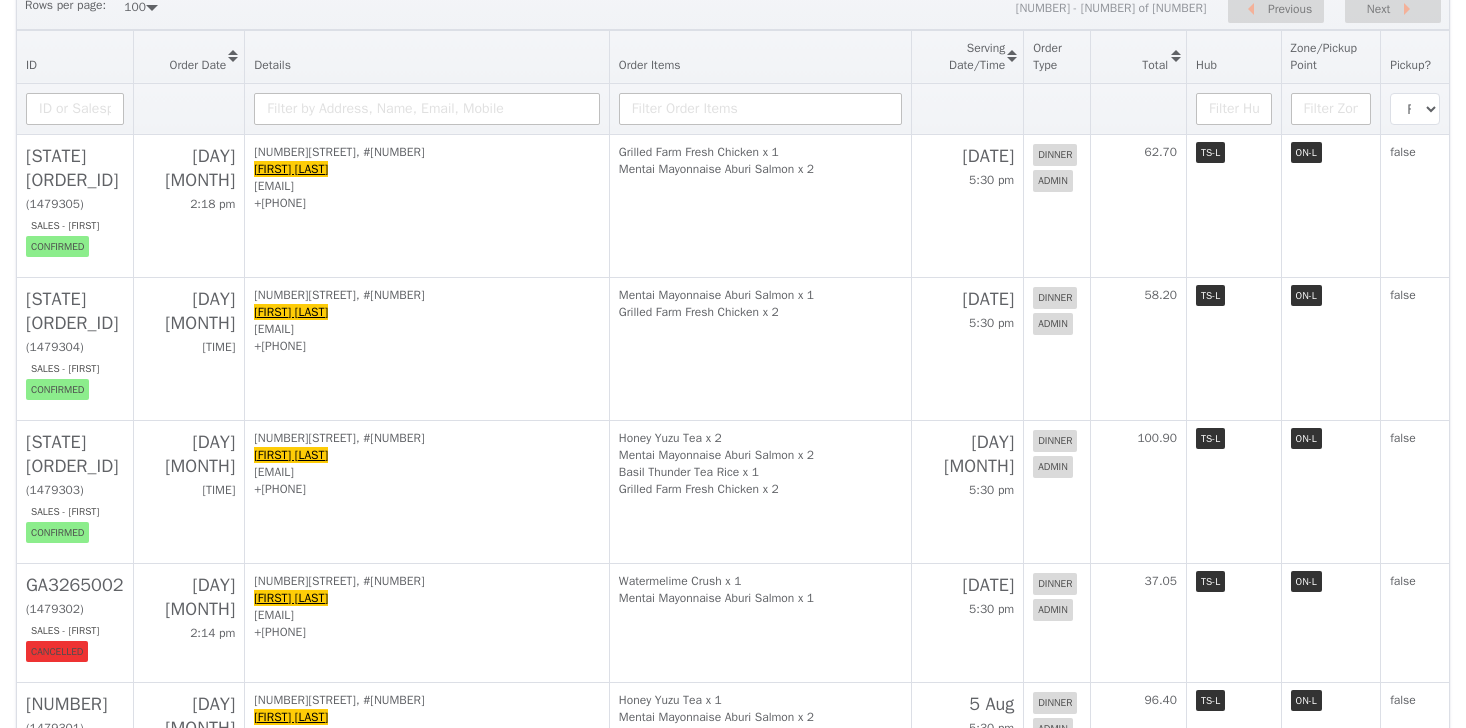 scroll, scrollTop: 1095, scrollLeft: 0, axis: vertical 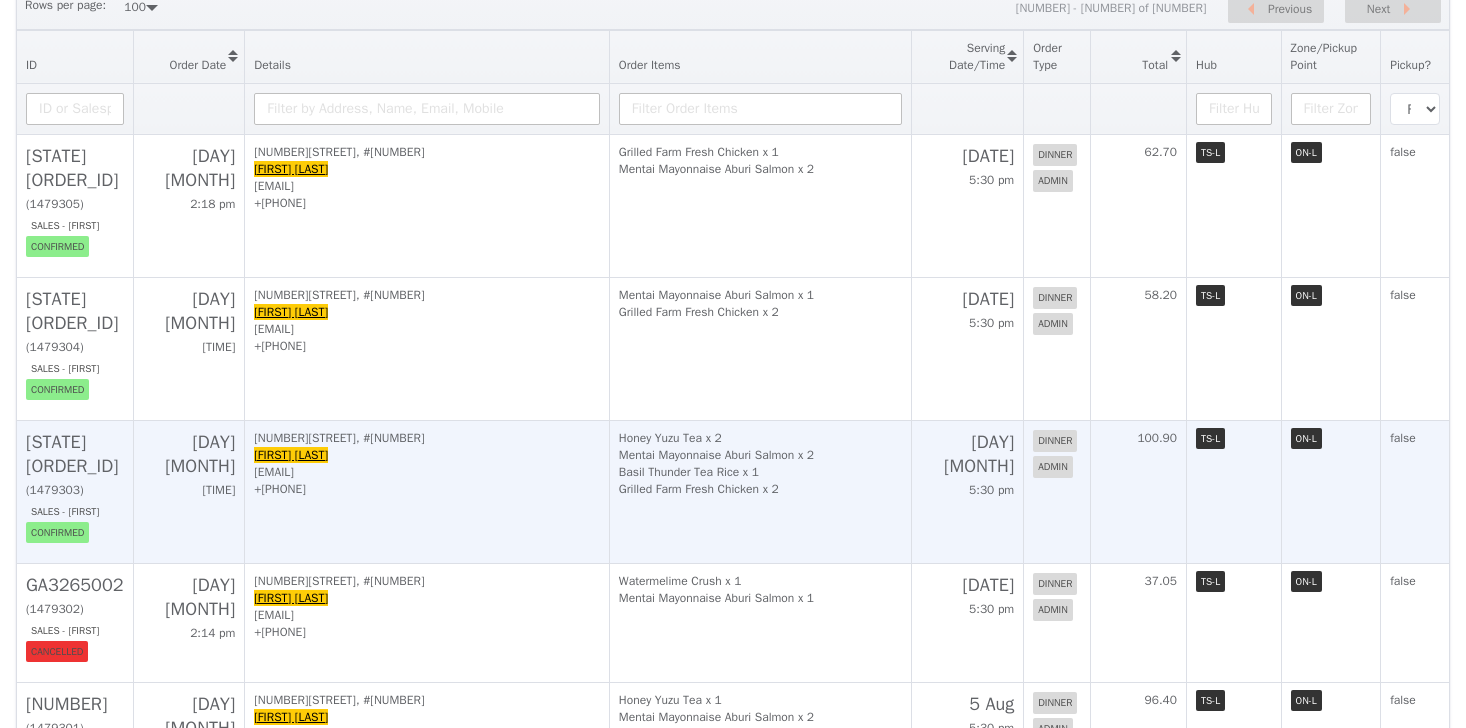 click on "[PRODUCT] x 2
[PRODUCT] x 2
[PRODUCT] x 1
[PRODUCT] x 2" at bounding box center (760, 491) 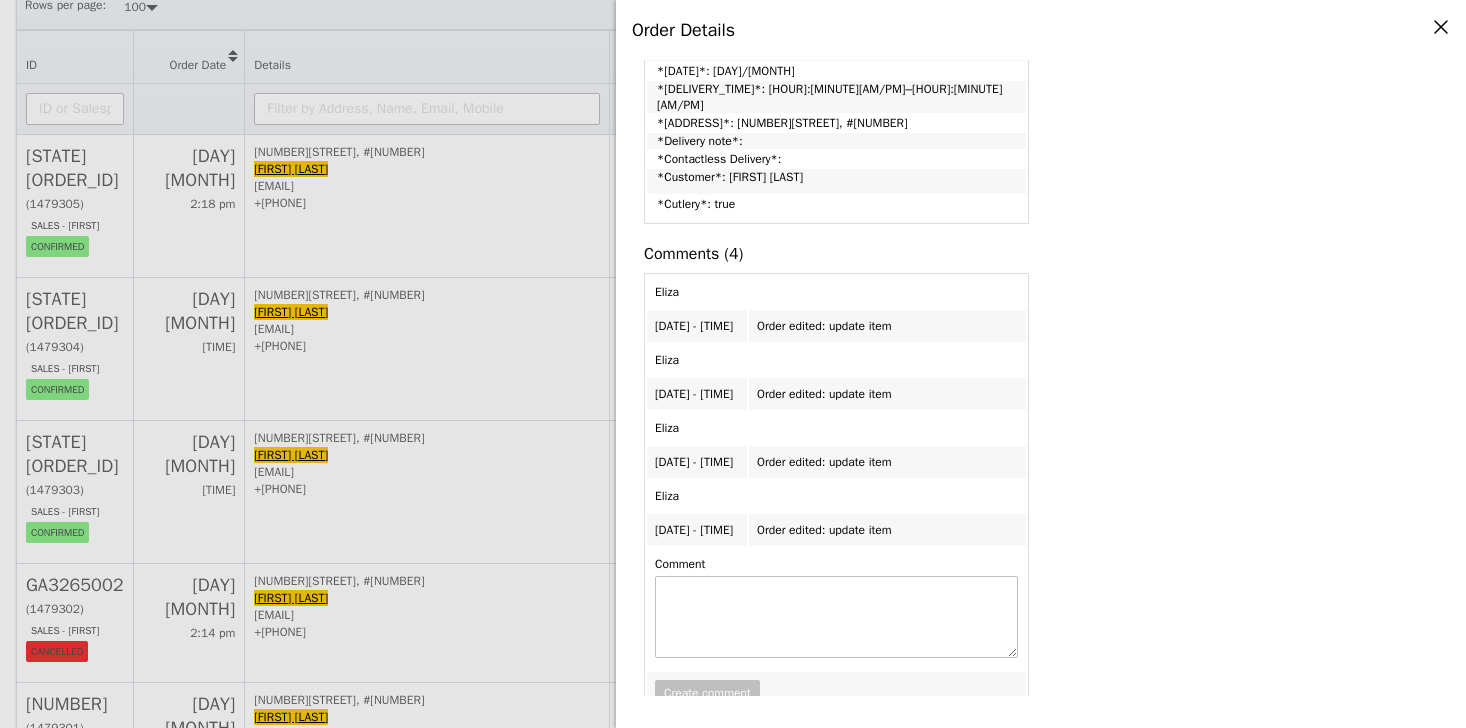 scroll, scrollTop: 0, scrollLeft: 0, axis: both 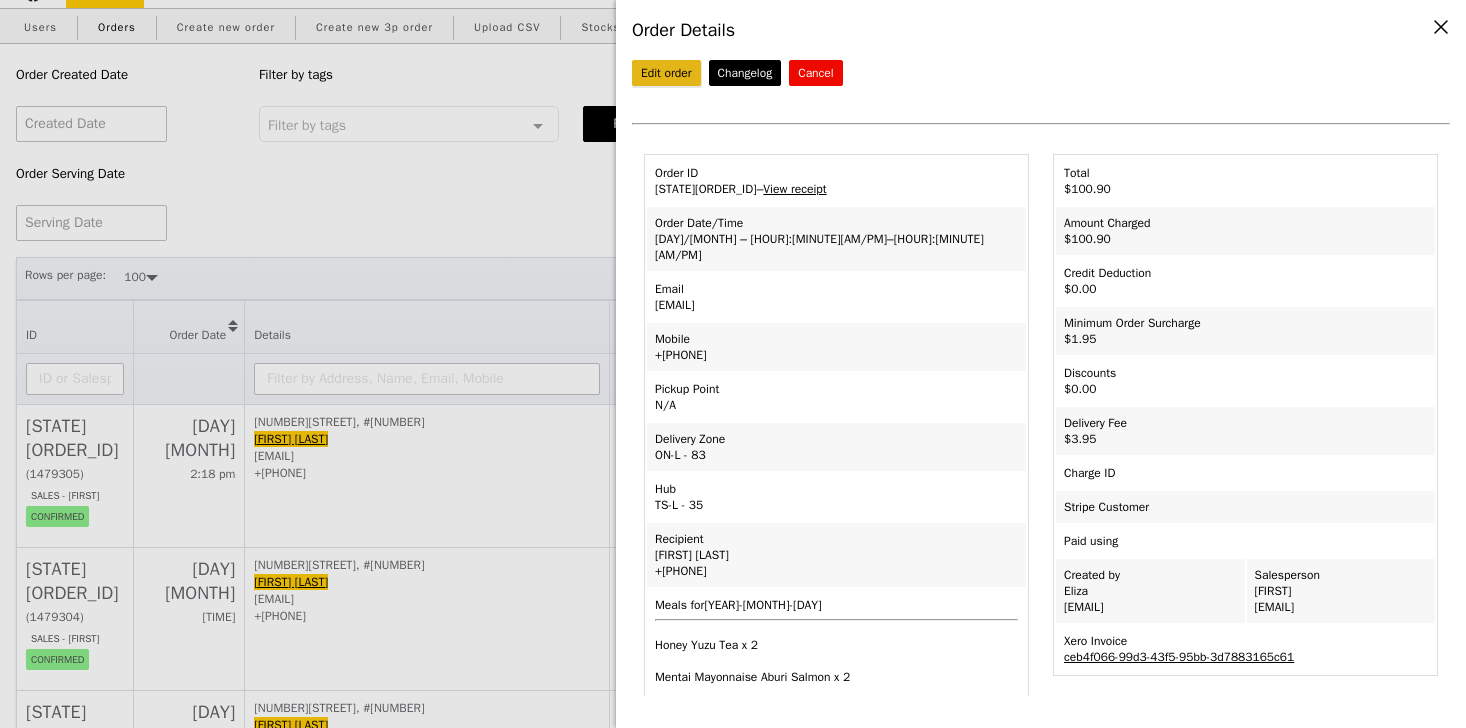 click on "Edit order" at bounding box center (666, 73) 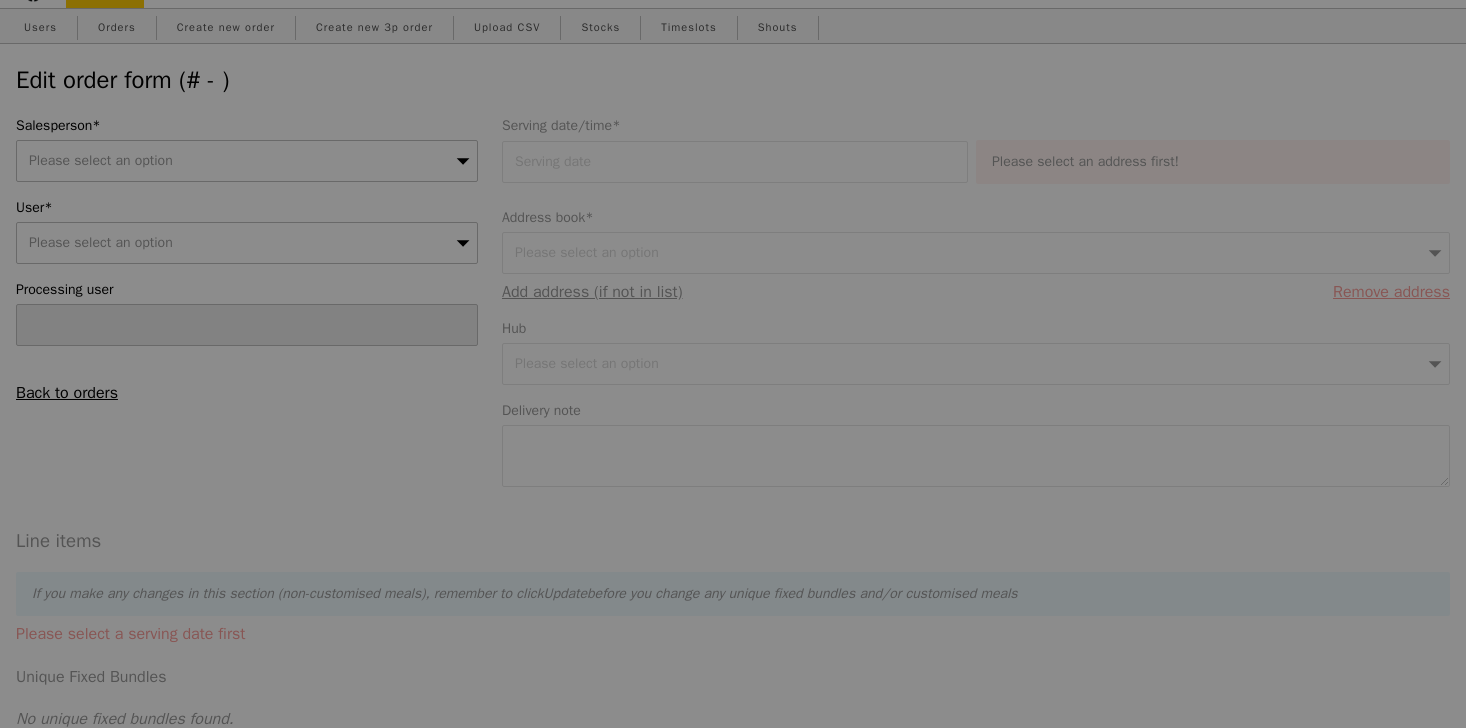 scroll, scrollTop: 0, scrollLeft: 0, axis: both 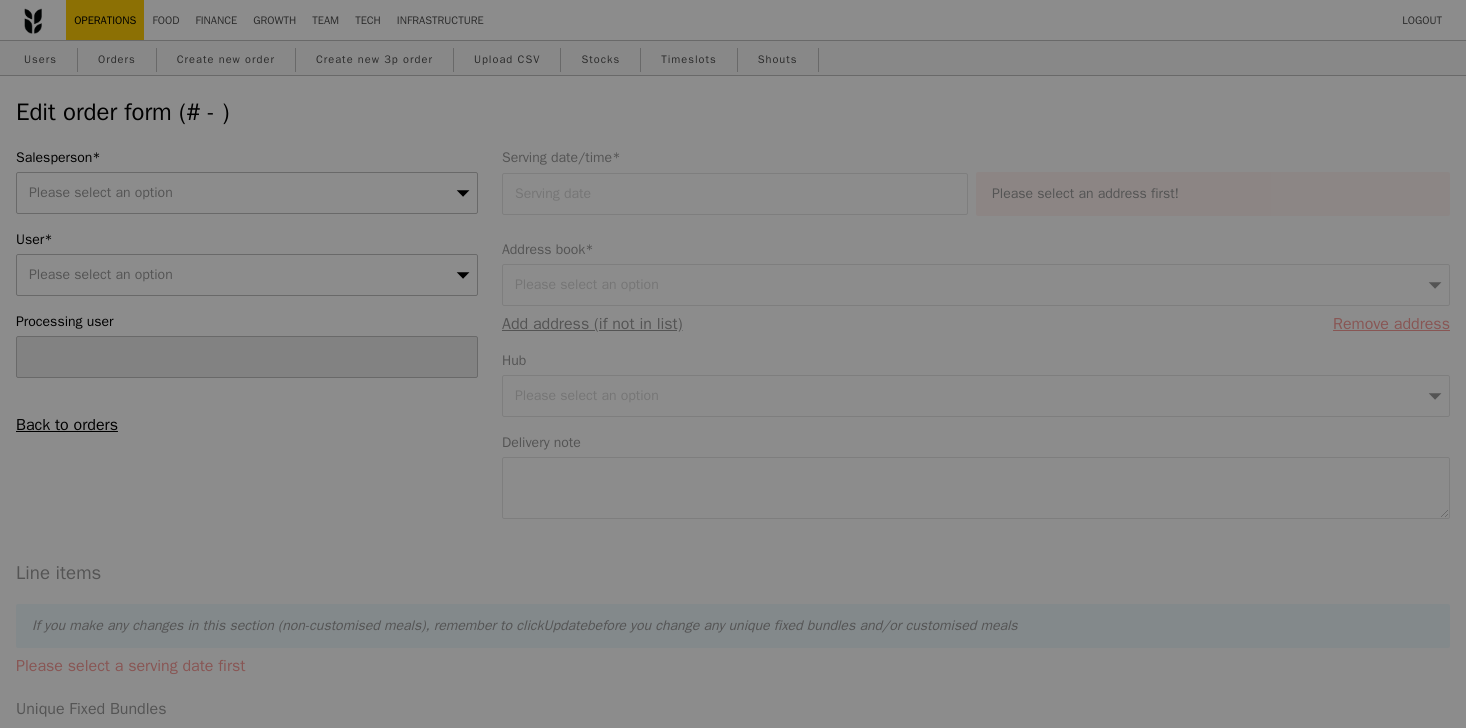 type on "[DATE]" 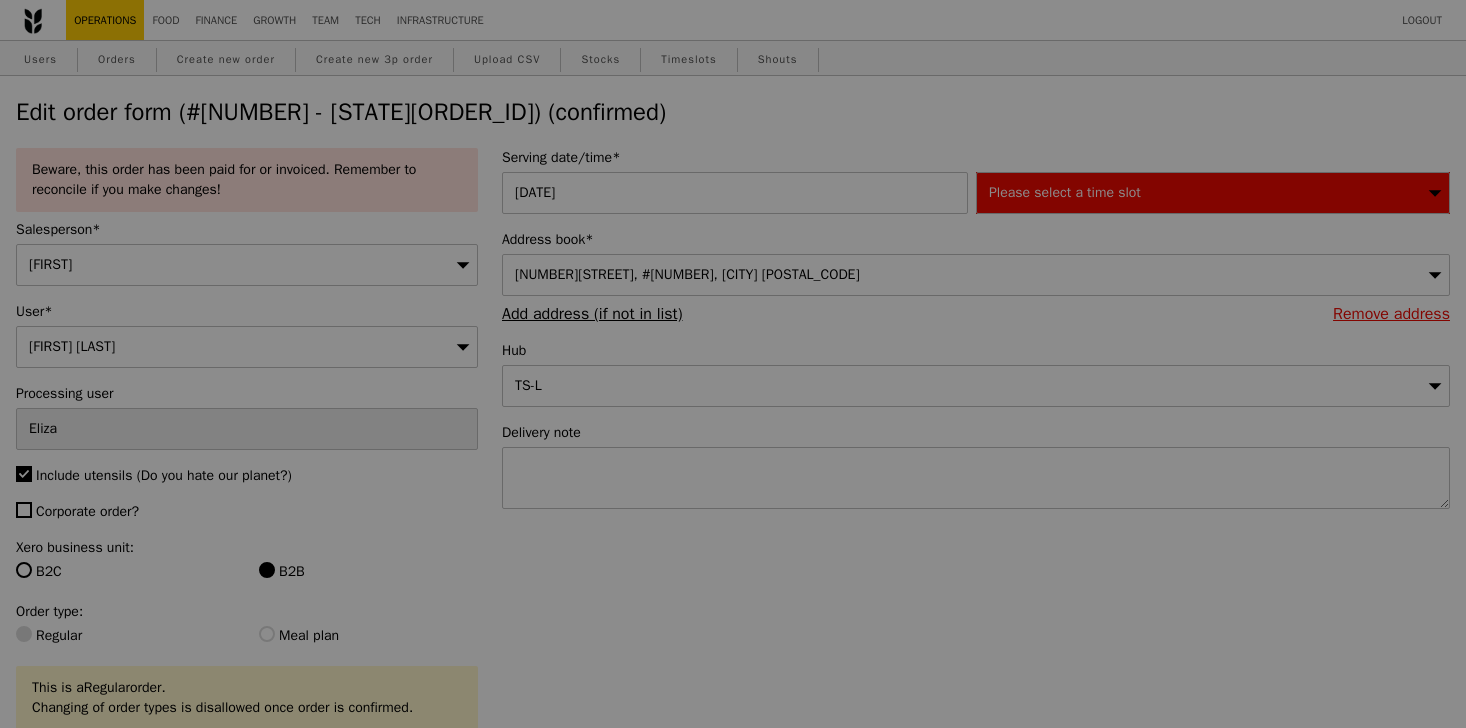 type on "[NUMBER]" 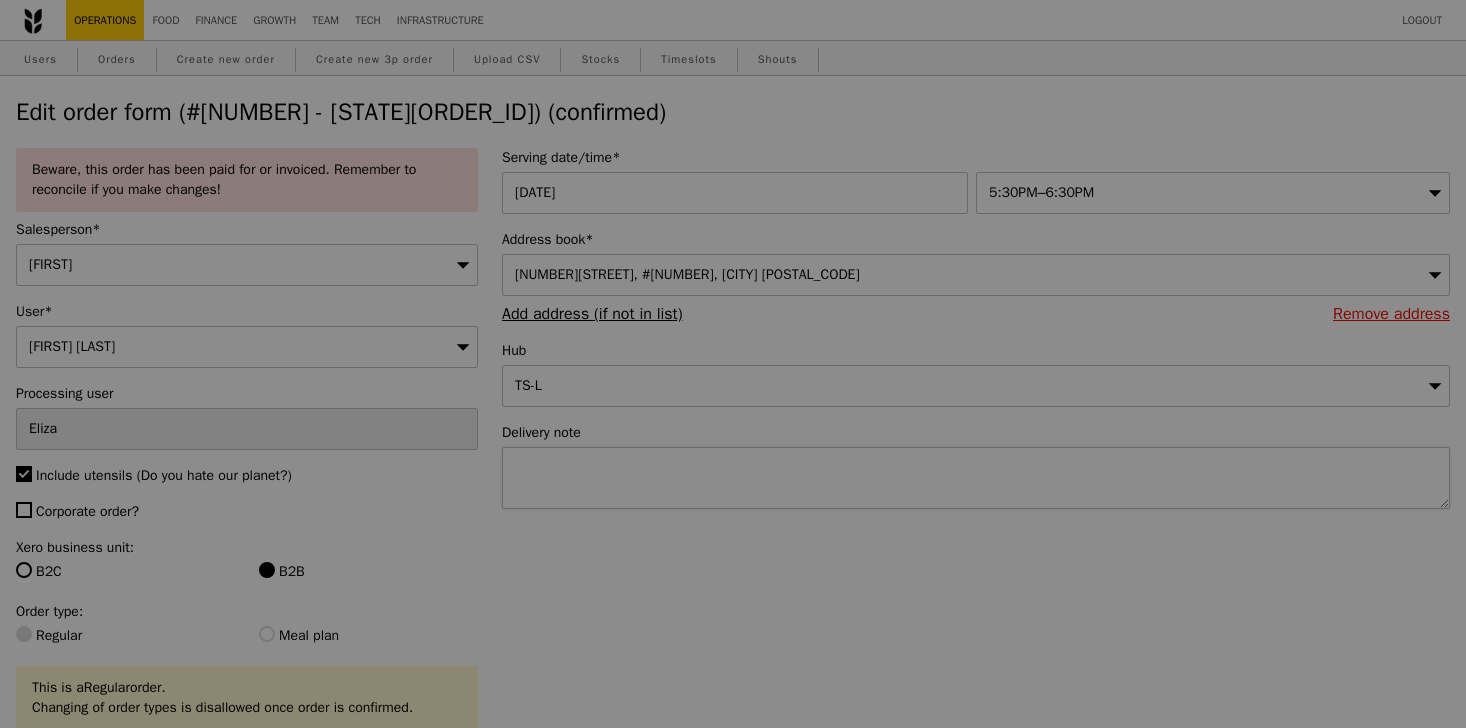 type on "Update" 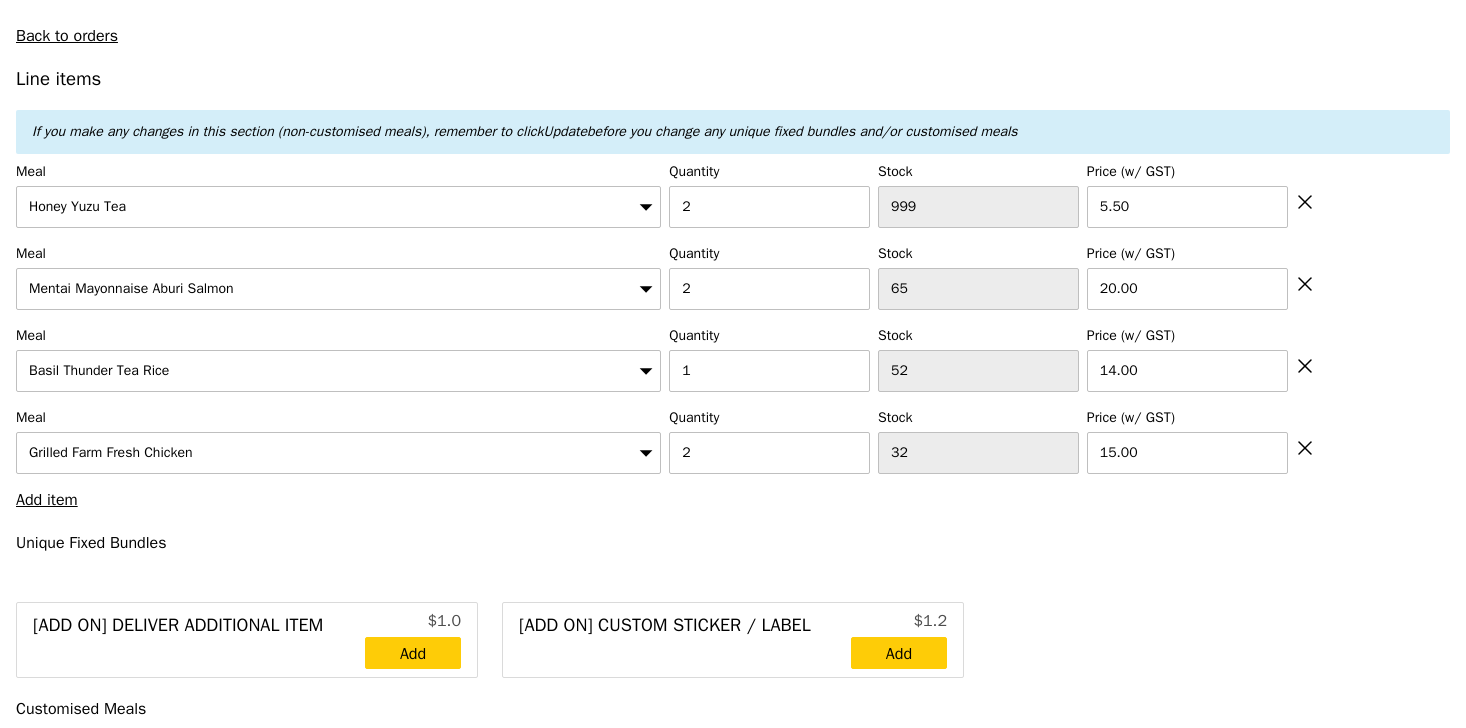 scroll, scrollTop: 721, scrollLeft: 0, axis: vertical 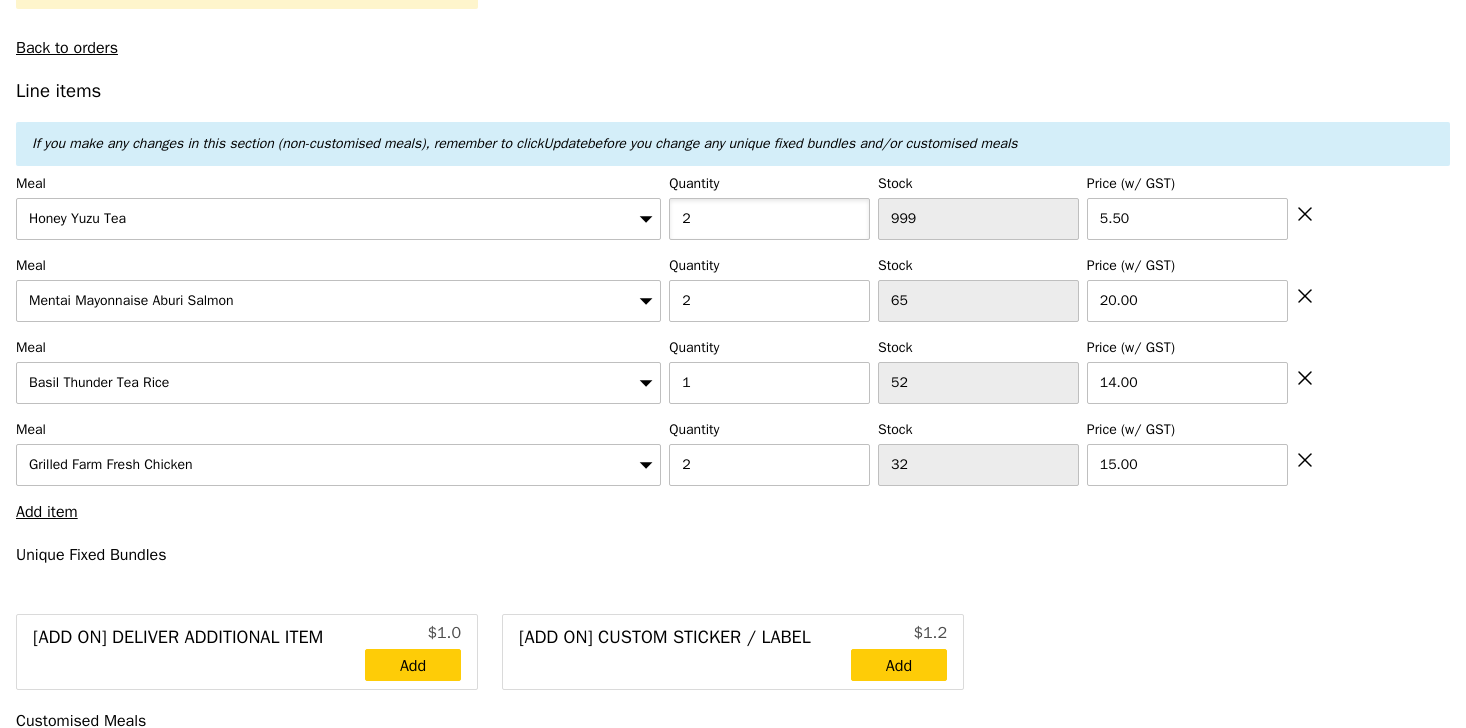 click on "2" at bounding box center (769, 219) 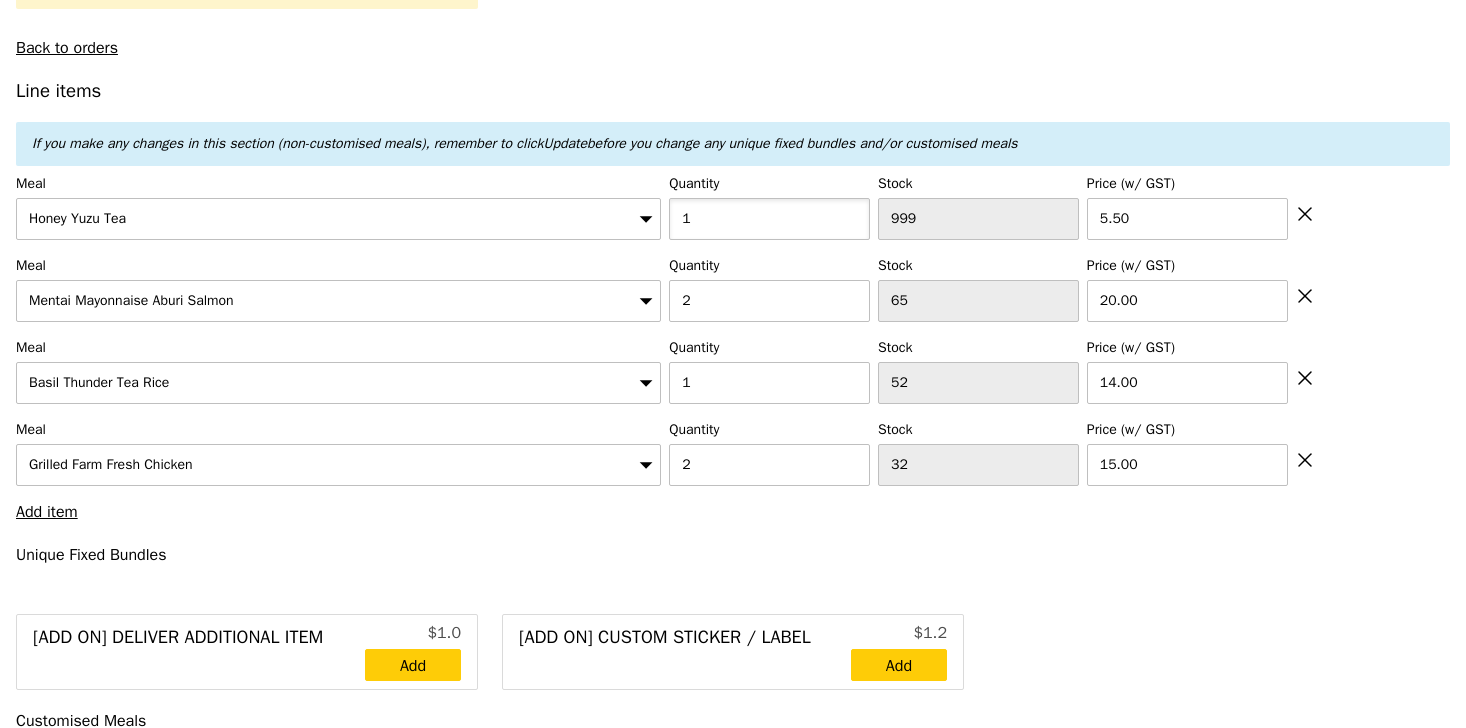type on "1" 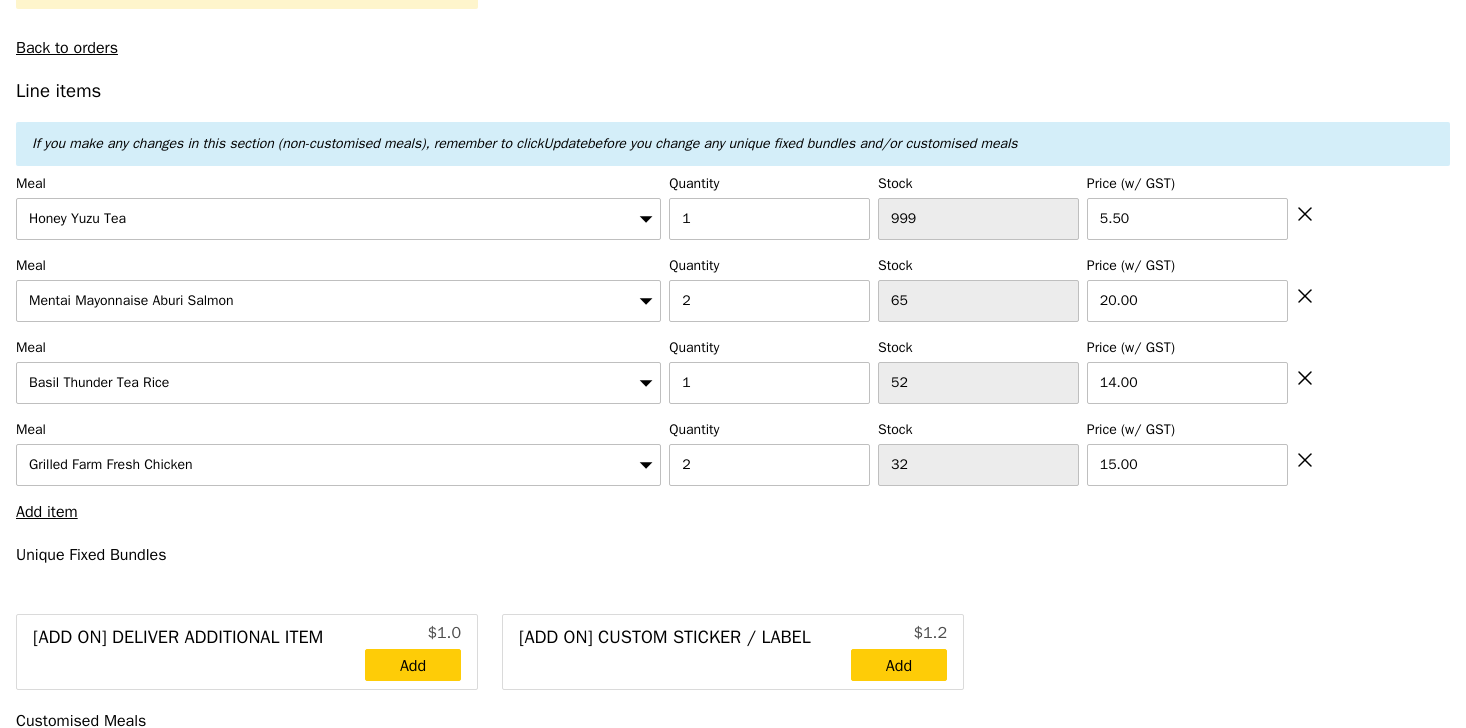 click on "Line items
If you make any changes in this section (non-customised meals), remember to click  Update  before you change any unique fixed bundles and/or customised meals
Meal
[MEAL]
Quantity
1
Stock
83
Price (w/ GST)
5.50
Meal
[MEAL]
Quantity
2
Stock
65
Price (w/ GST)
20.00
Meal
[MEAL]
Quantity
1
Stock
52
Price (w/ GST)
14.00
Meal
[MEAL]
Quantity
2
Stock
32
Price (w/ GST)
15.00
Add item
Unique Fixed Bundles
[Add on] Deliver Additional Item
$1.0
Add
[Add on] Custom Sticker / Label" at bounding box center (733, 2467) 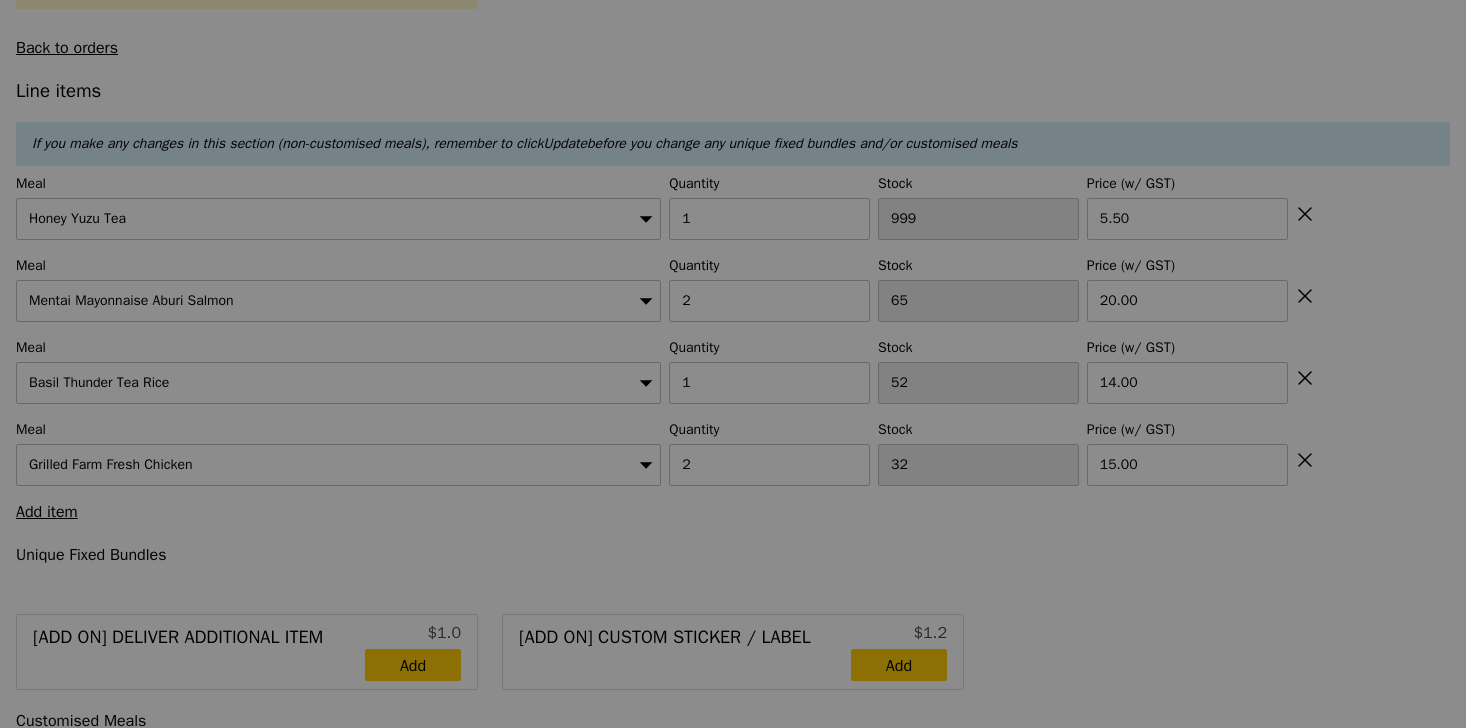 type on "0.00" 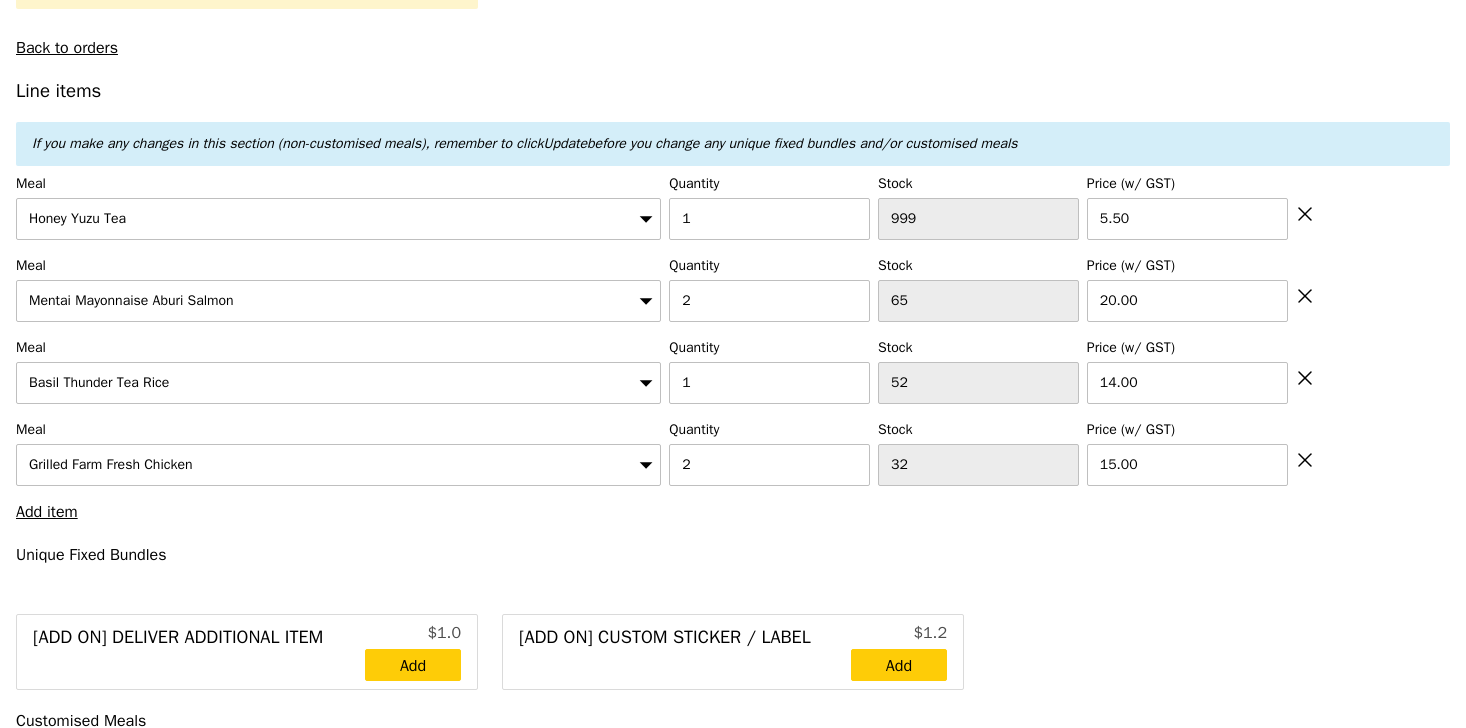 click on "Mentai Mayonnaise Aburi Salmon" at bounding box center (338, 301) 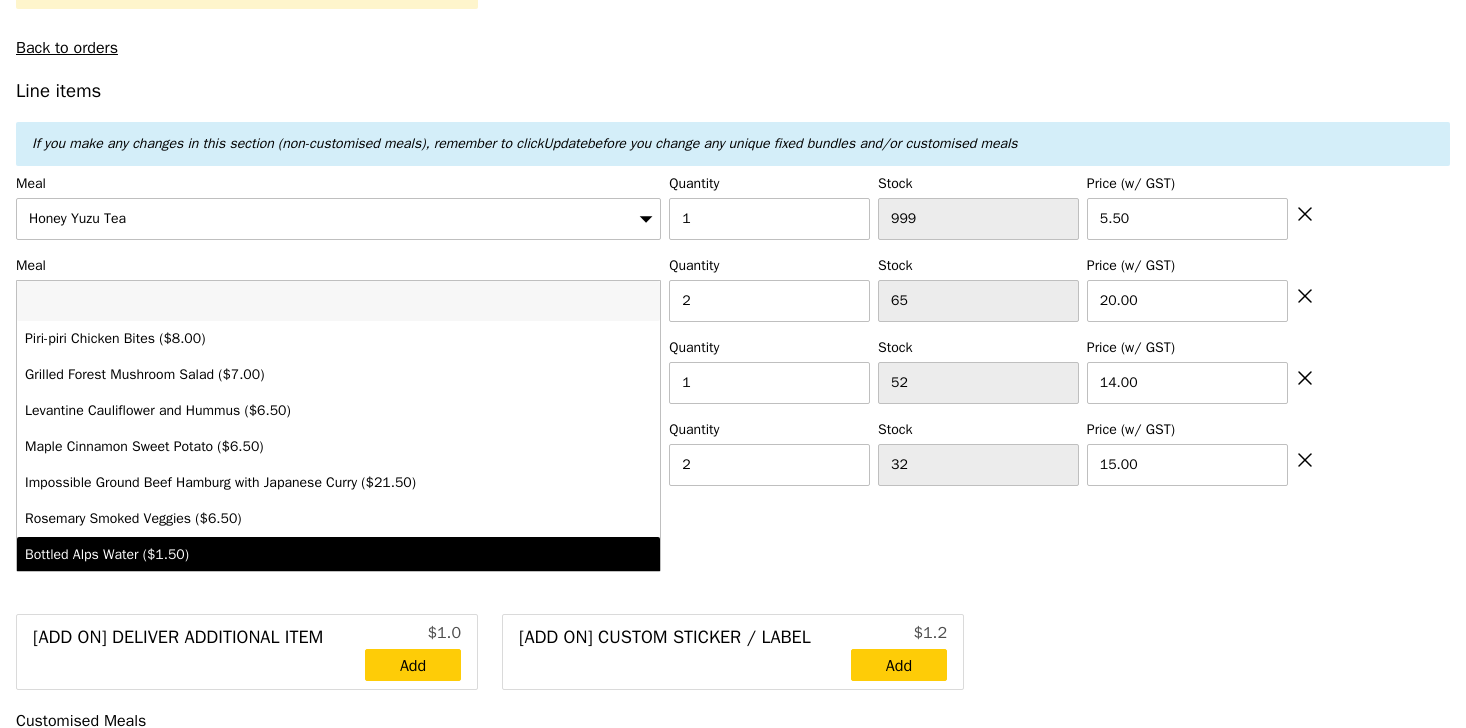 click on "Line items
If you make any changes in this section (non-customised meals), remember to click  Update  before you change any unique fixed bundles and/or customised meals
Meal
[MEAL]
Quantity
1
Stock
83
Price (w/ GST)
5.50
Meal
[MEAL]
[MEAL] ($[PRICE])
[MEAL] ($[PRICE])
[MEAL] ($[PRICE])
[MEAL] ($[PRICE])
[MEAL] ($[PRICE])
[MEAL] ($[PRICE])
[MEAL] ($[PRICE])
[MEAL] ($[PRICE])
Quantity
2" at bounding box center [733, 2467] 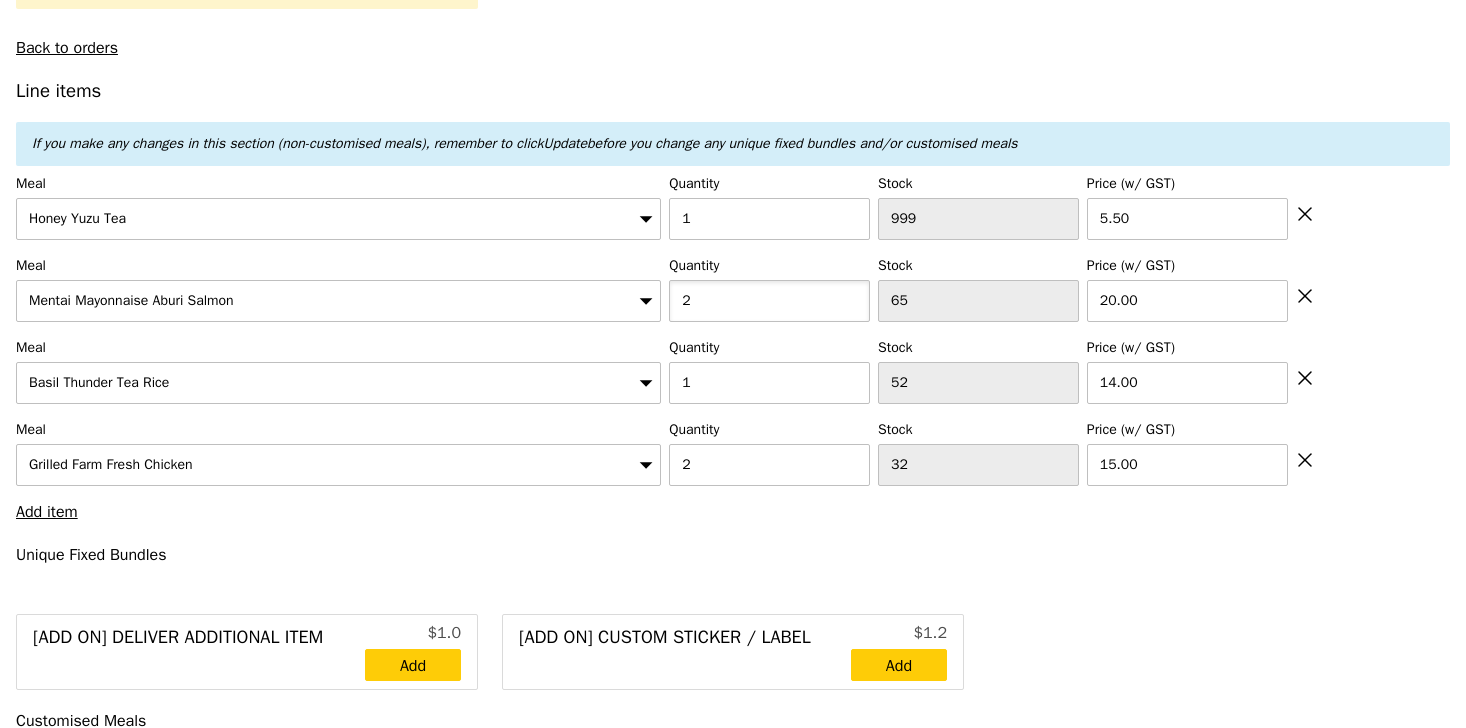click on "2" at bounding box center [769, 301] 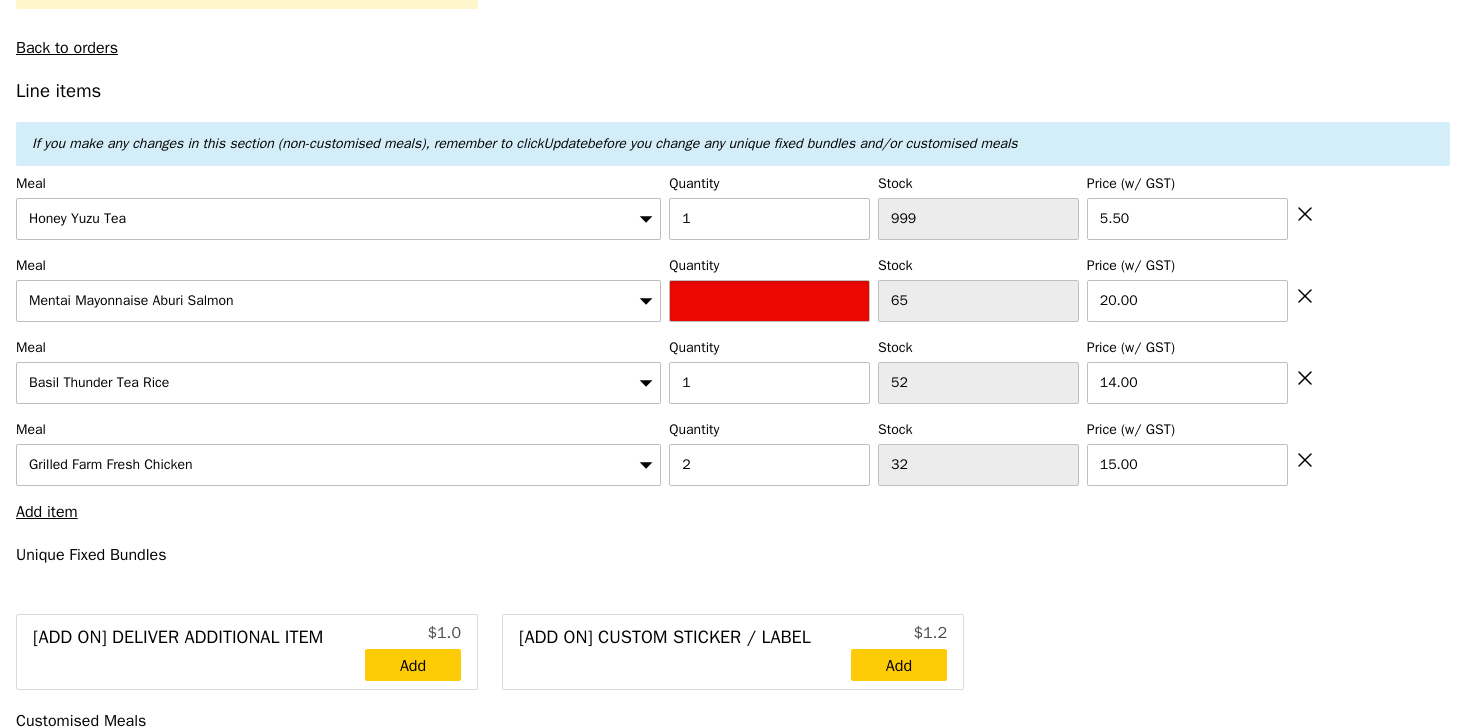 type on "2" 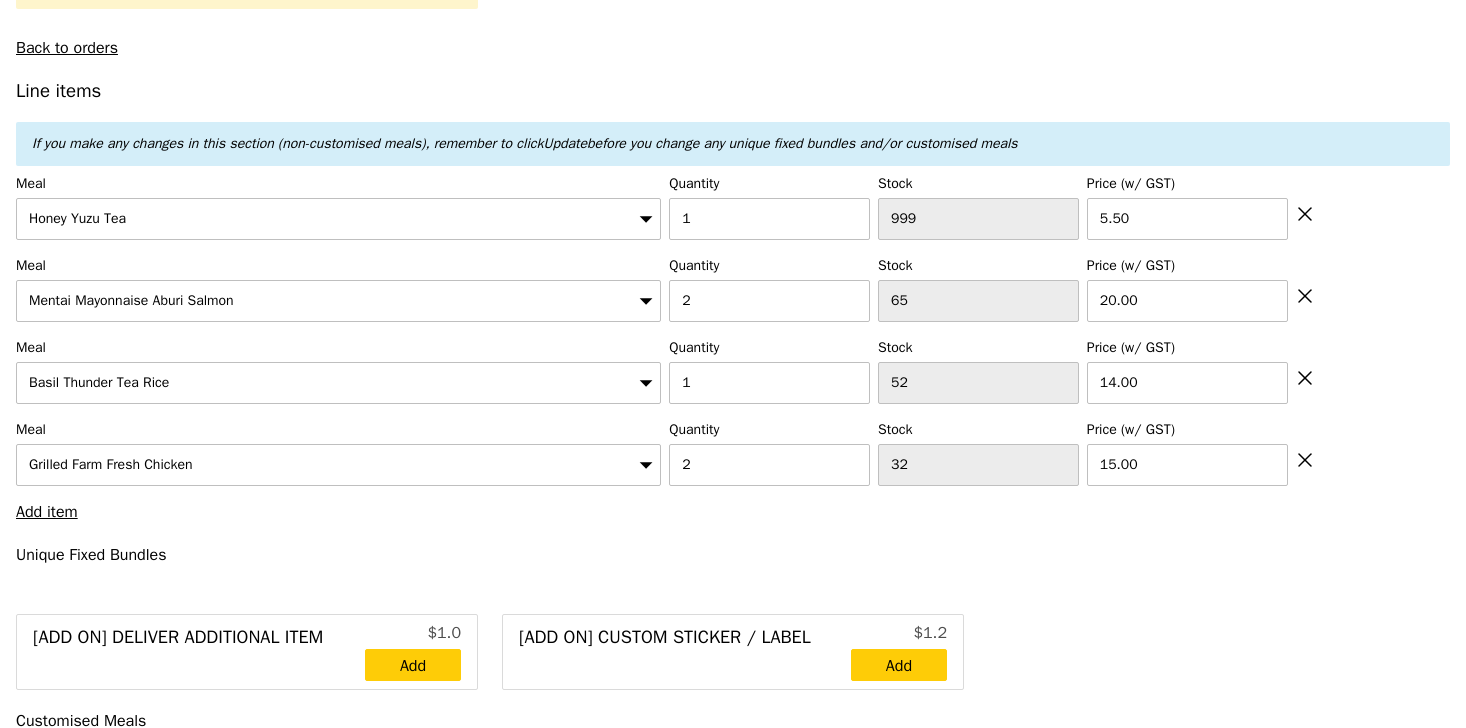 click on "Unique Fixed Bundles" at bounding box center [733, 555] 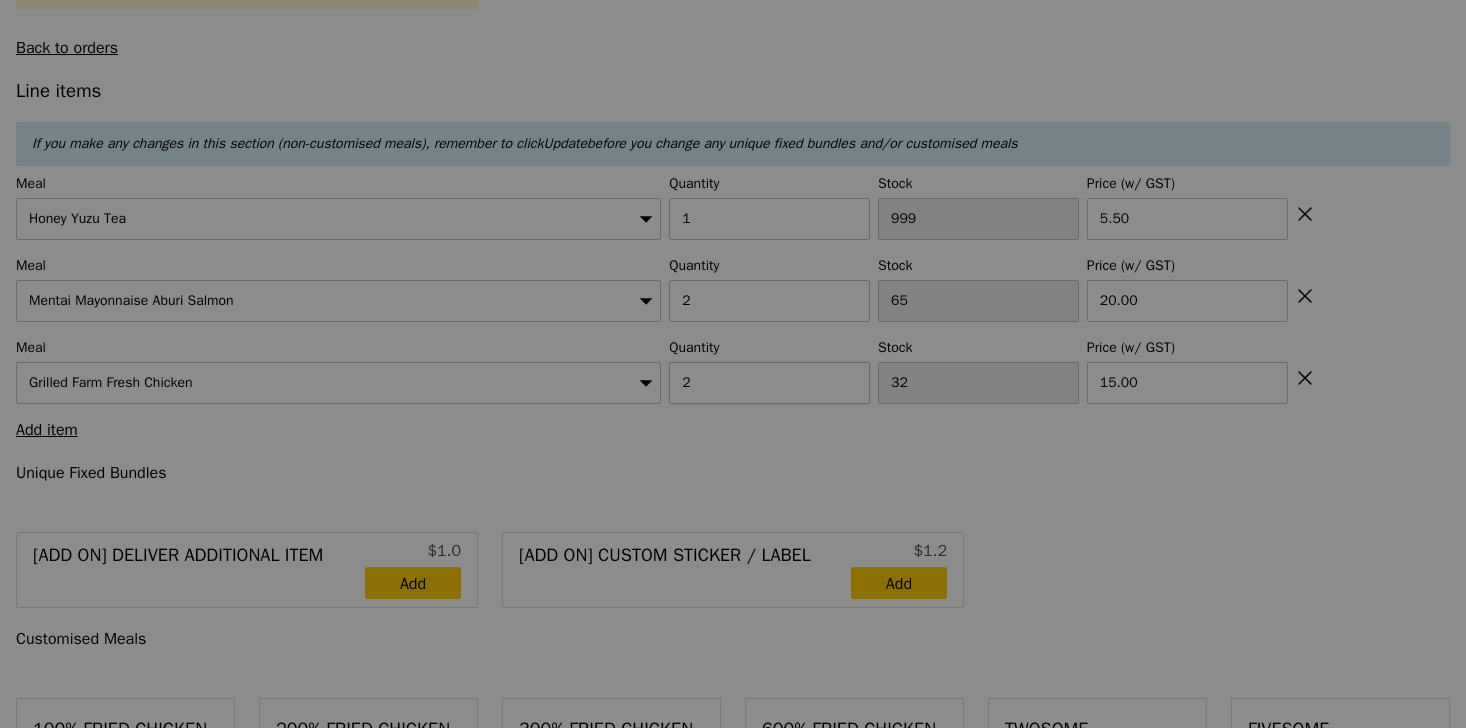 type on "Update" 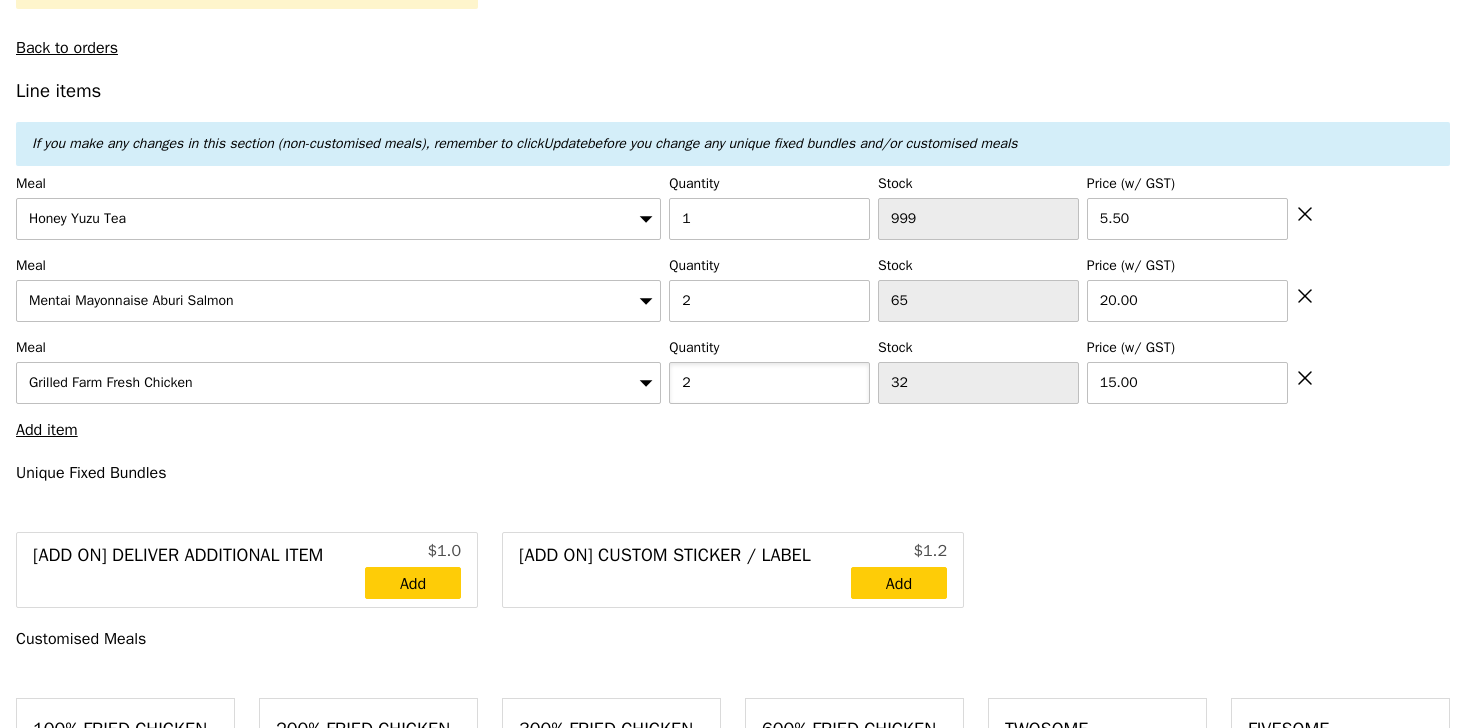 click on "2" at bounding box center (769, 383) 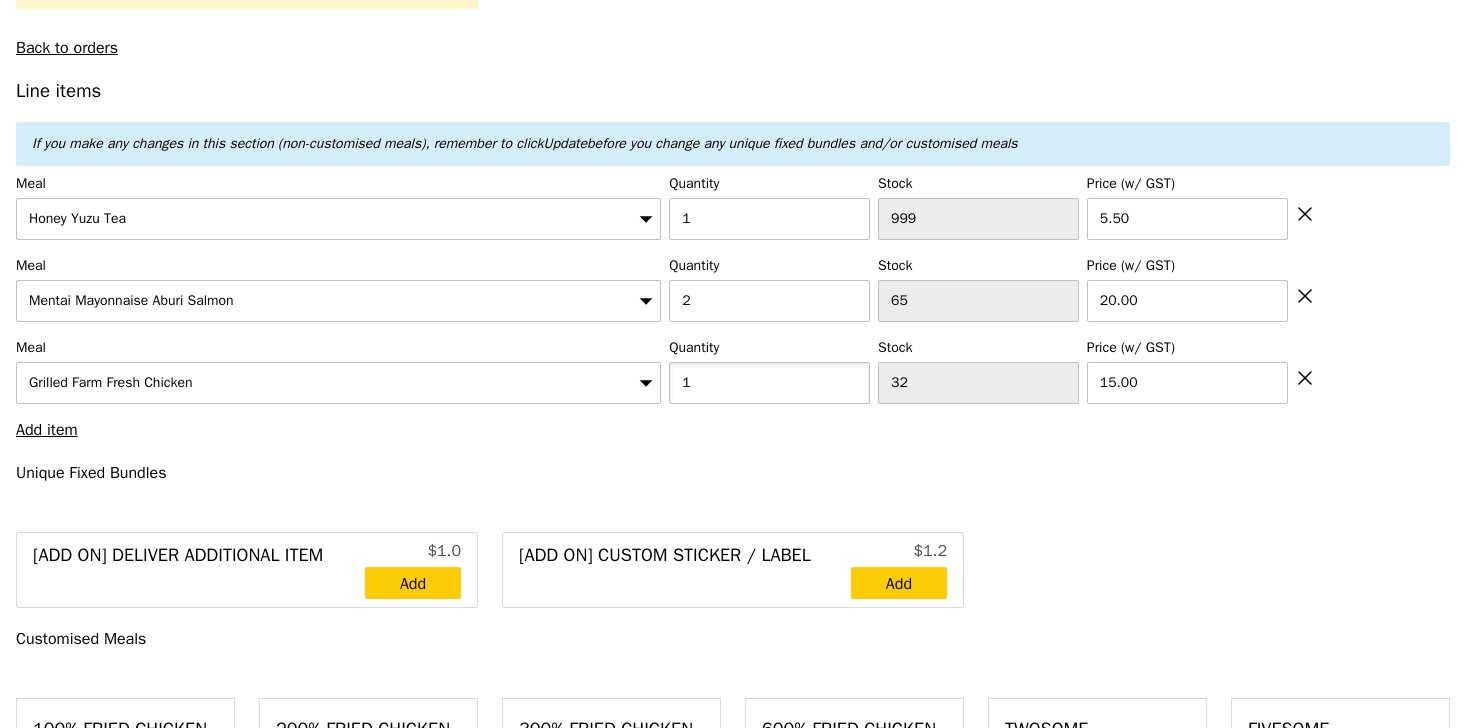 type on "1" 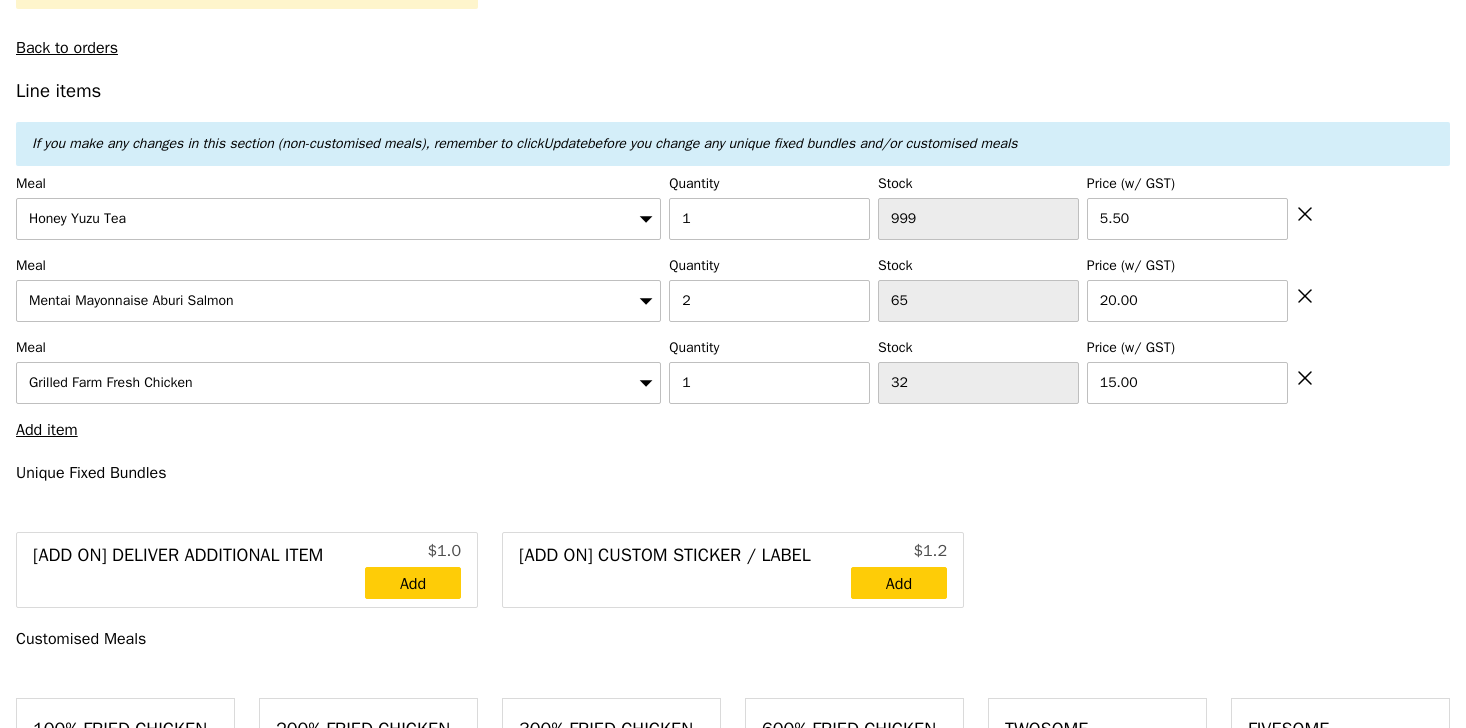 click on "Unique Fixed Bundles" at bounding box center [733, 473] 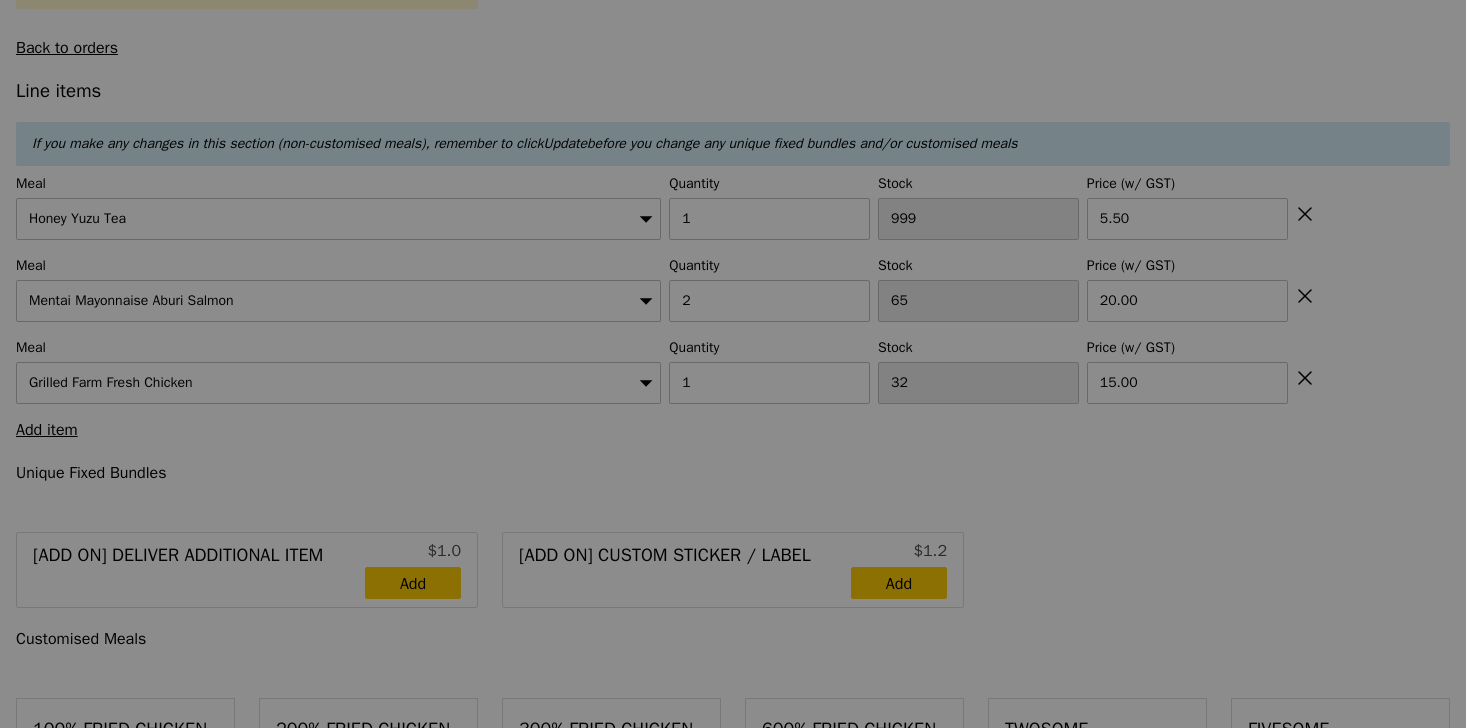type on "4.77" 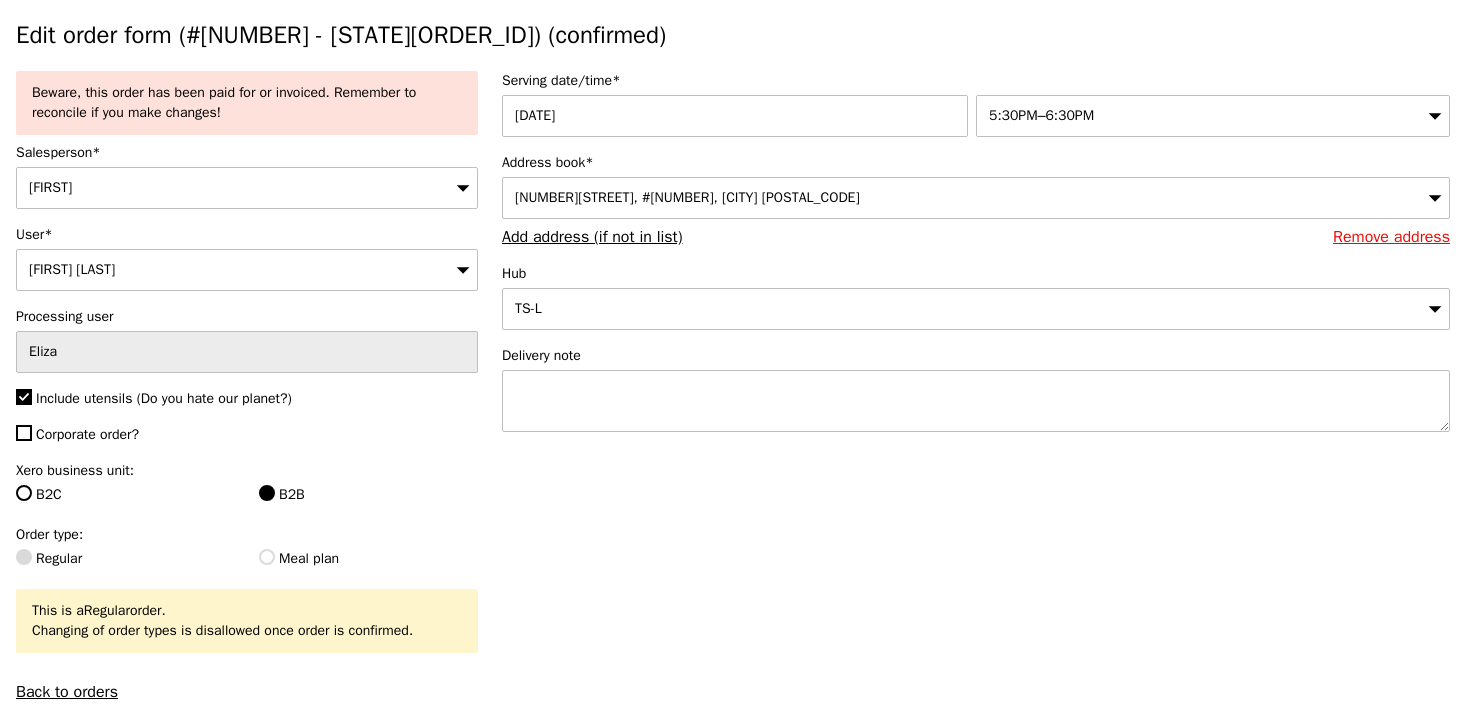 scroll, scrollTop: 57, scrollLeft: 0, axis: vertical 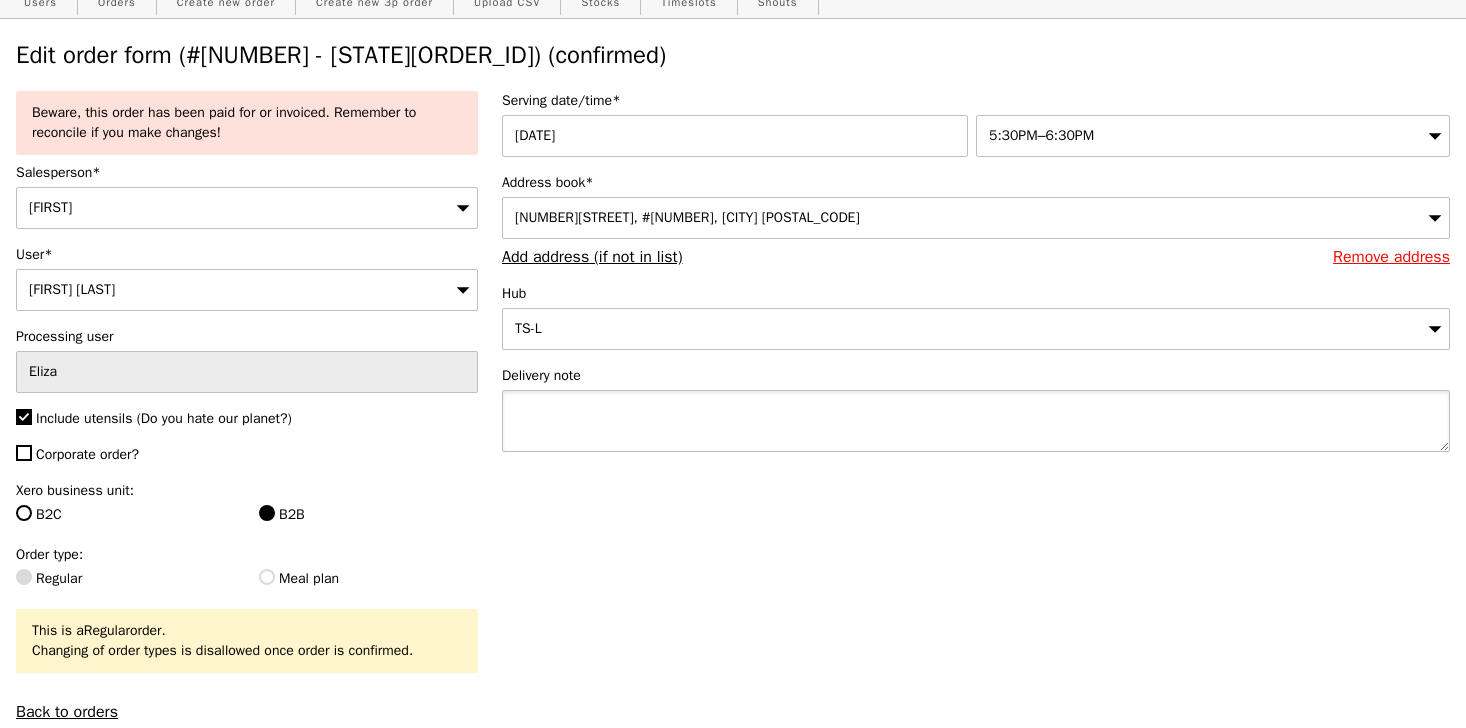click at bounding box center [976, 421] 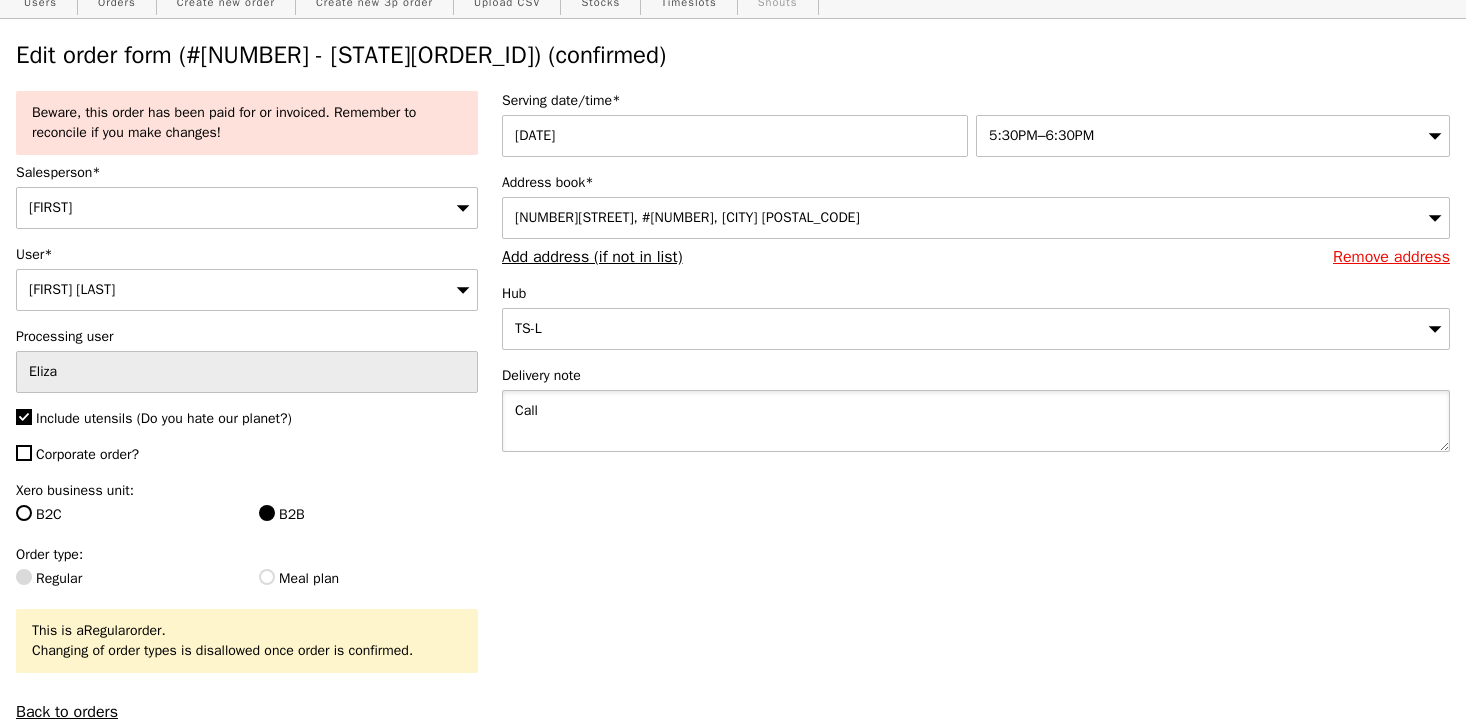 paste on "[PHONE]" 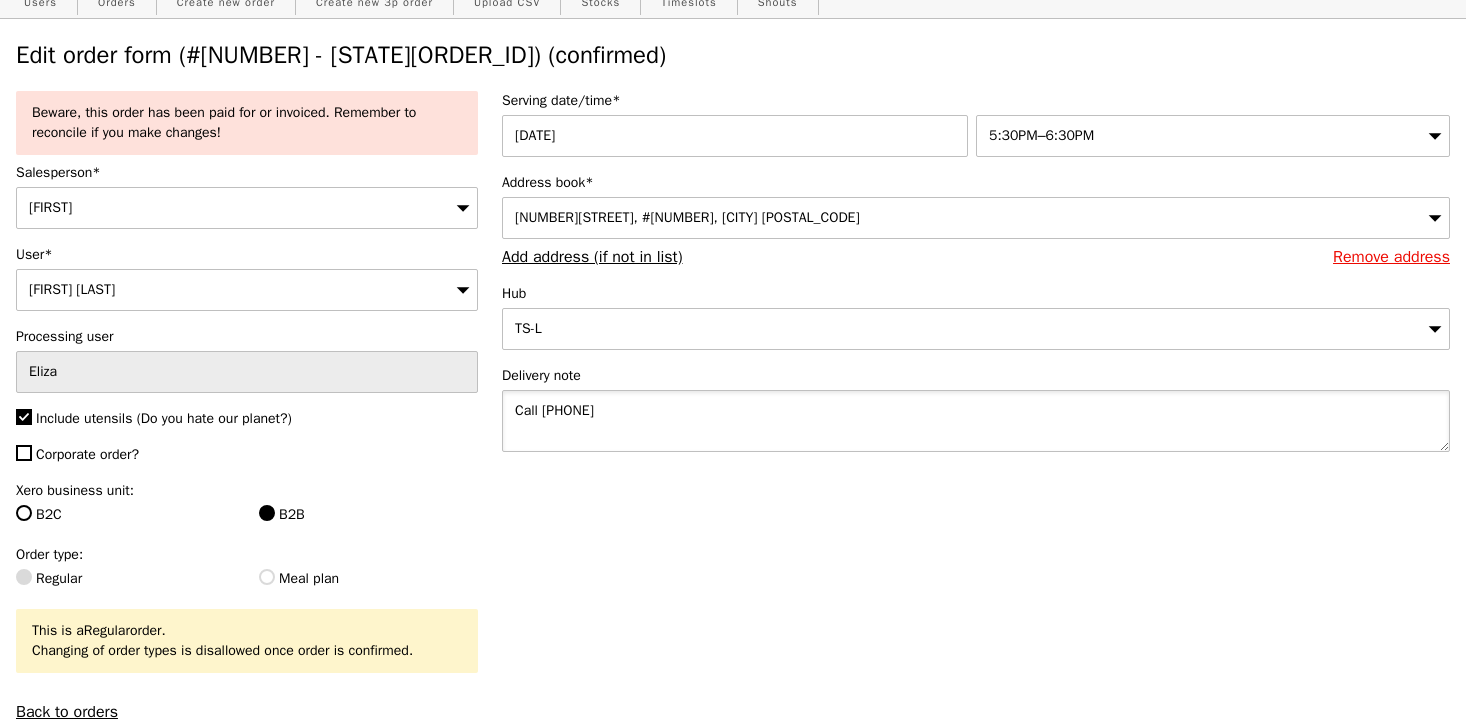 type on "Call [PHONE]" 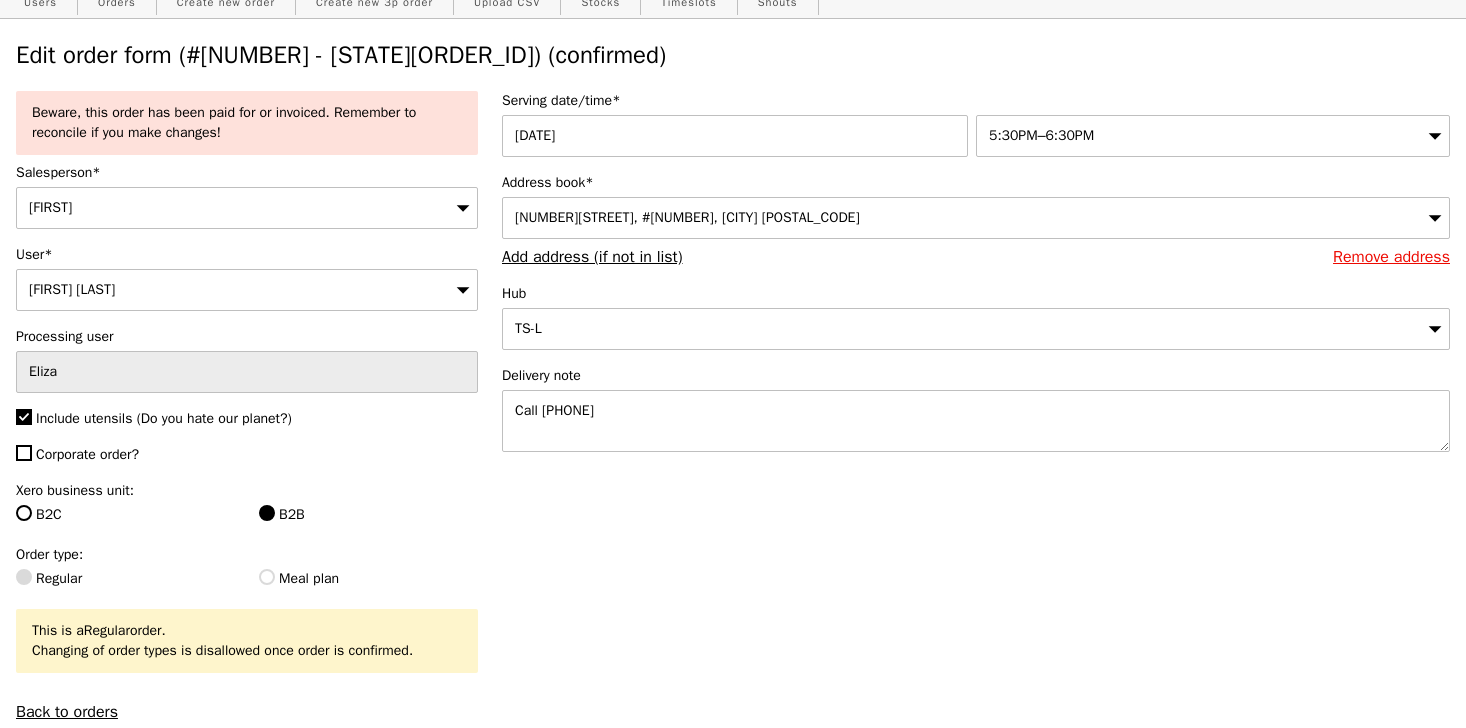 click on "[NUMBER] [STREET], #[NUMBER], [CITY] [POSTAL_CODE]
Salesperson*
[FIRST]
User*
[FIRST] [LAST]
Processing user
[FIRST]
Include utensils (Do you hate our planet?)
Corporate order?
Xero business unit:
B2C
B2B
Order type:
Regular
Meal plan
This is a
Regular
order.
Changing of order types is disallowed once order is confirmed.
Back to orders
Serving date/time*
07 Aug 2025
[TIME]–[TIME]
Address book*
[NUMBER] [STREET], #[NUMBER], [CITY] [POSTAL_CODE]
Remove address" at bounding box center (733, 3164) 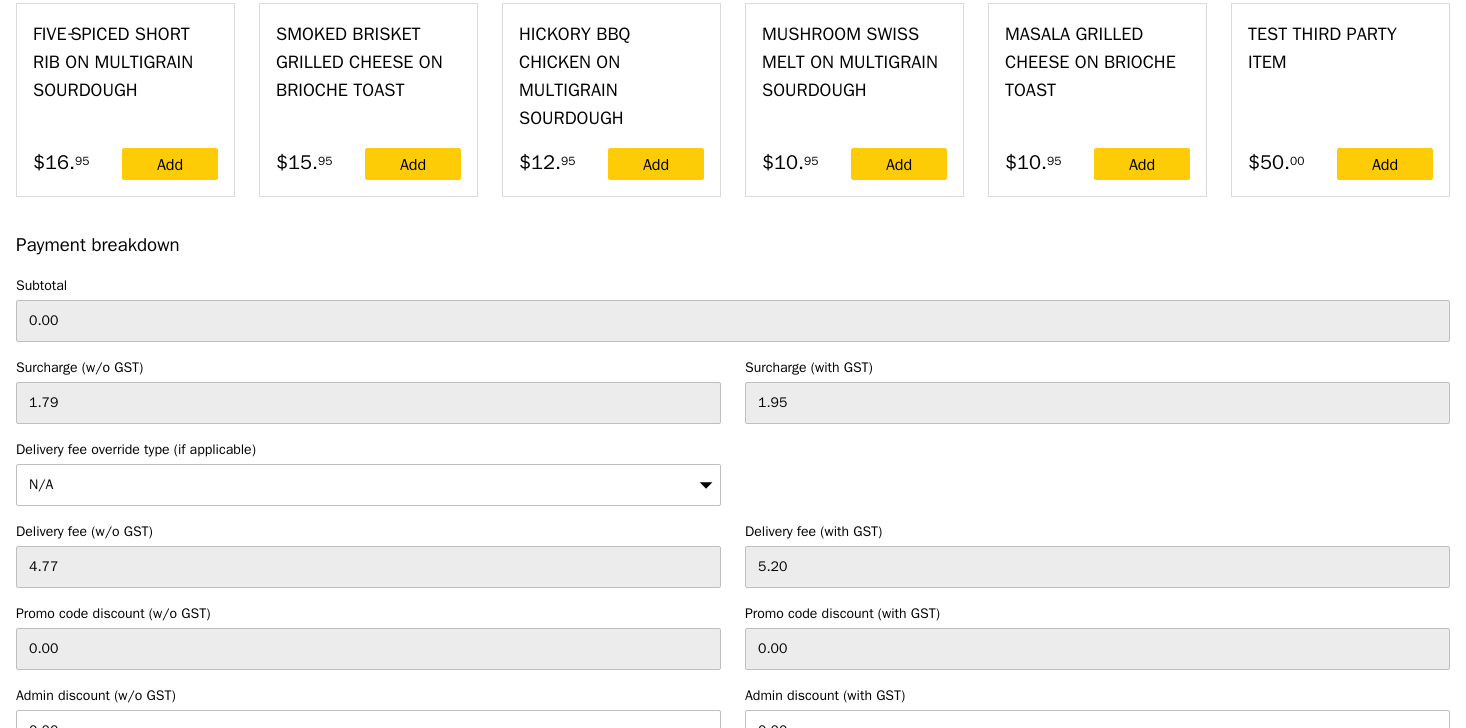 scroll, scrollTop: 5619, scrollLeft: 0, axis: vertical 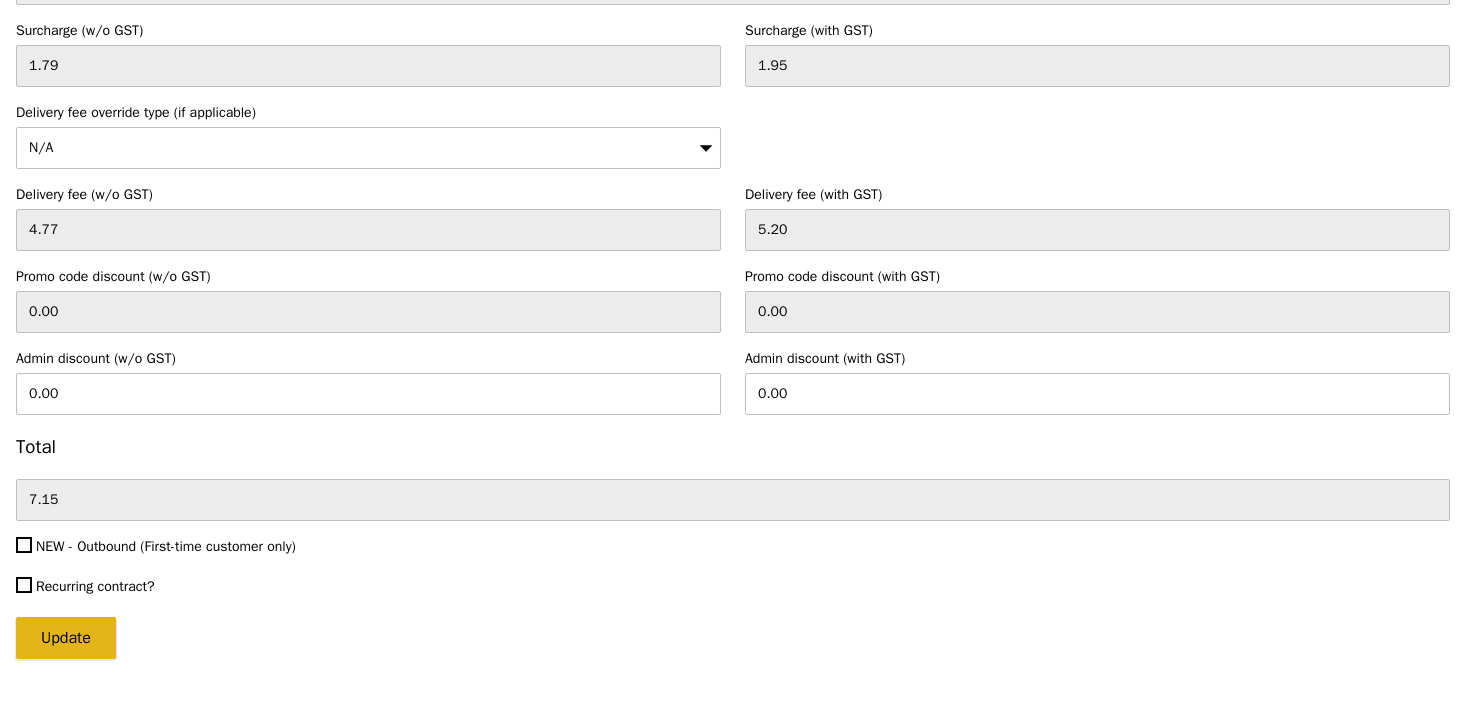 click on "Update" at bounding box center [66, 638] 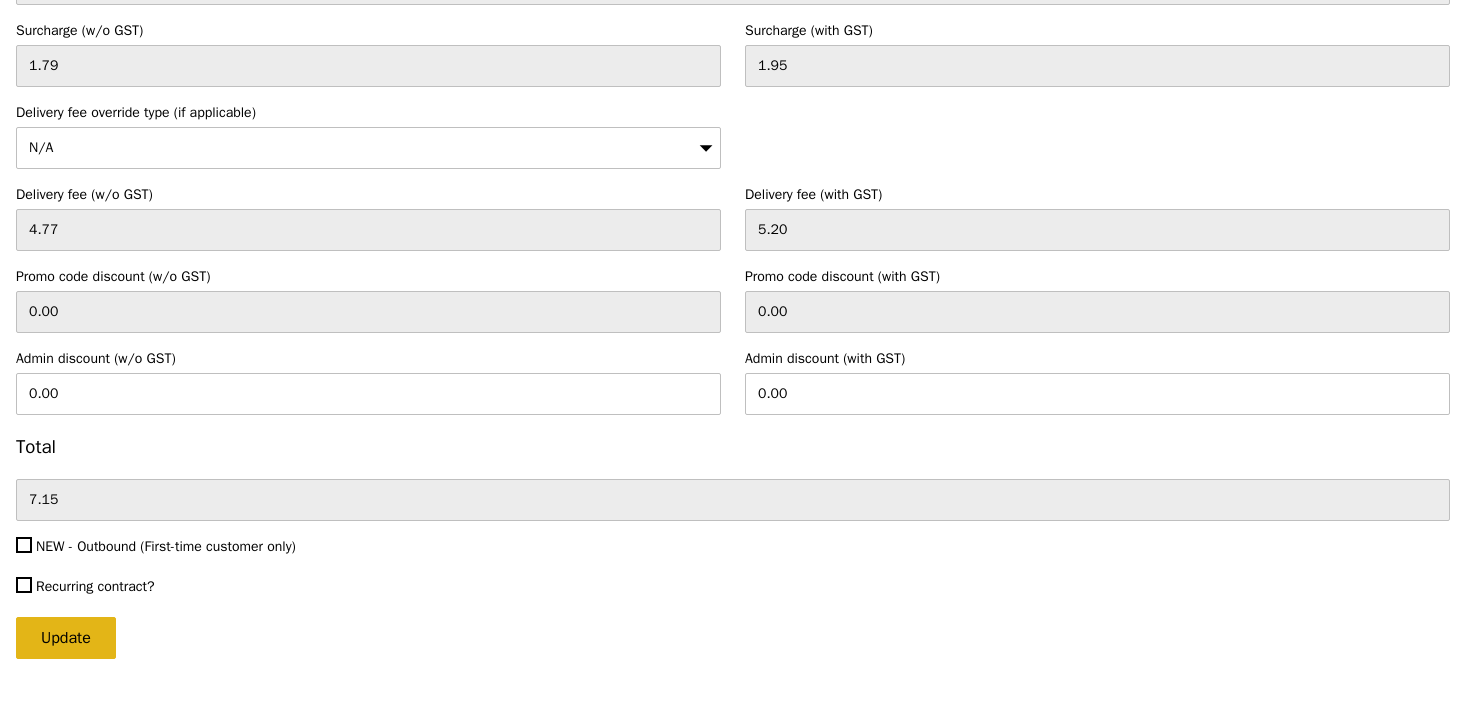 type on "Loading..." 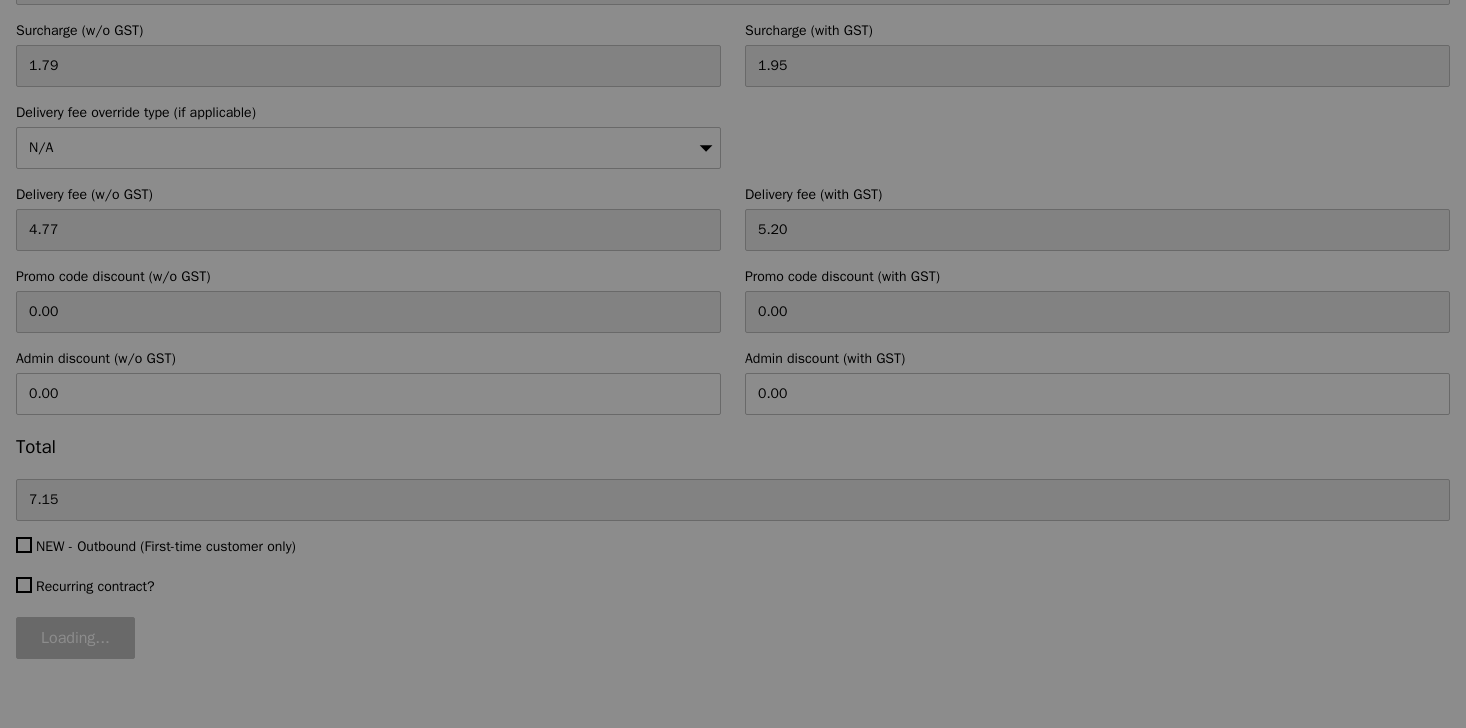 type on "60.50" 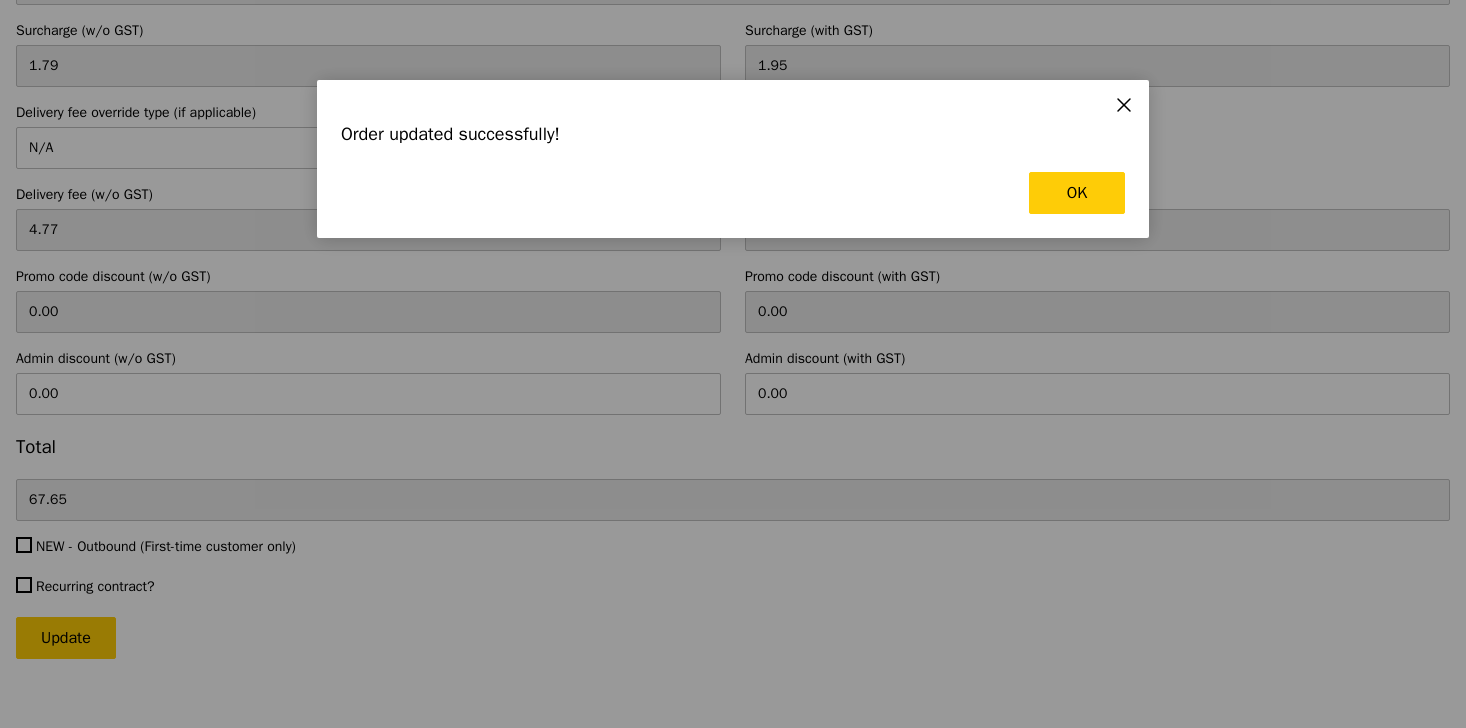 scroll, scrollTop: 0, scrollLeft: 0, axis: both 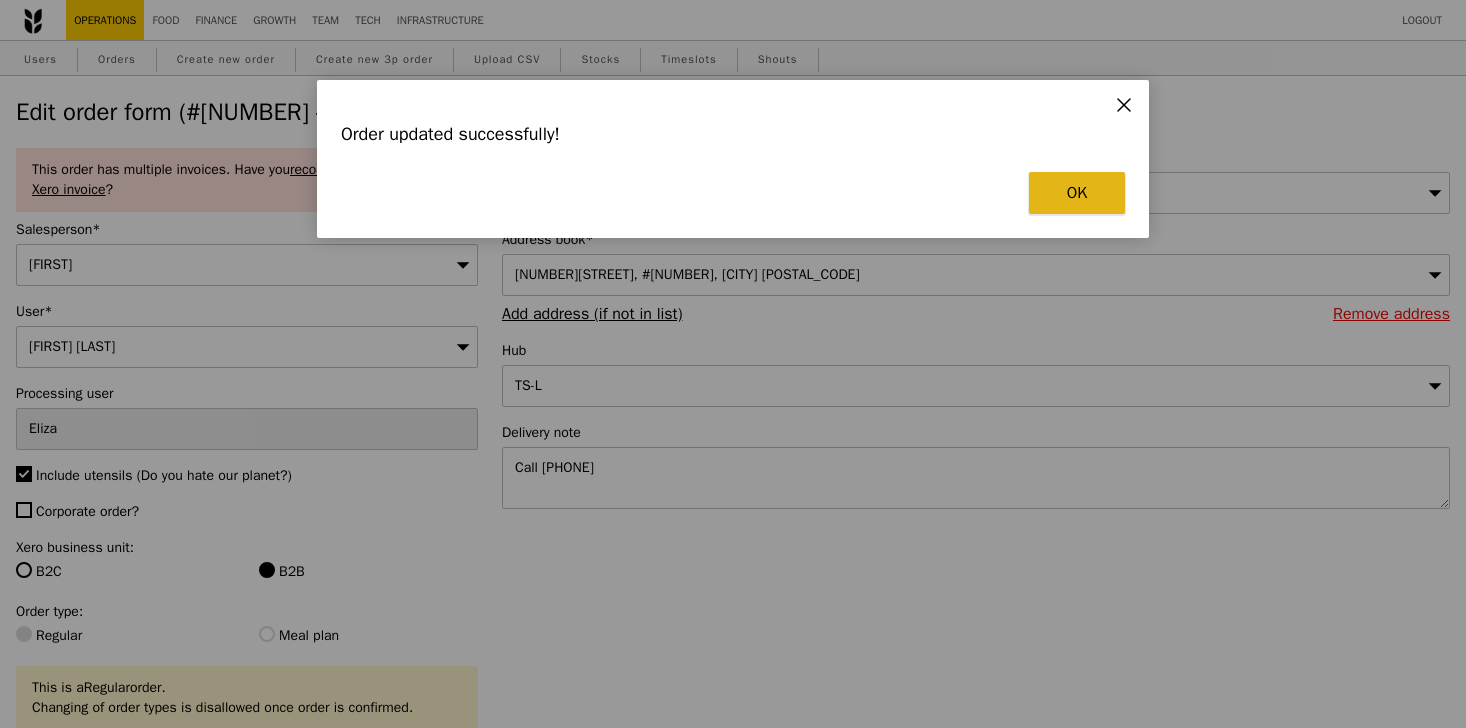 click on "OK" at bounding box center (1077, 193) 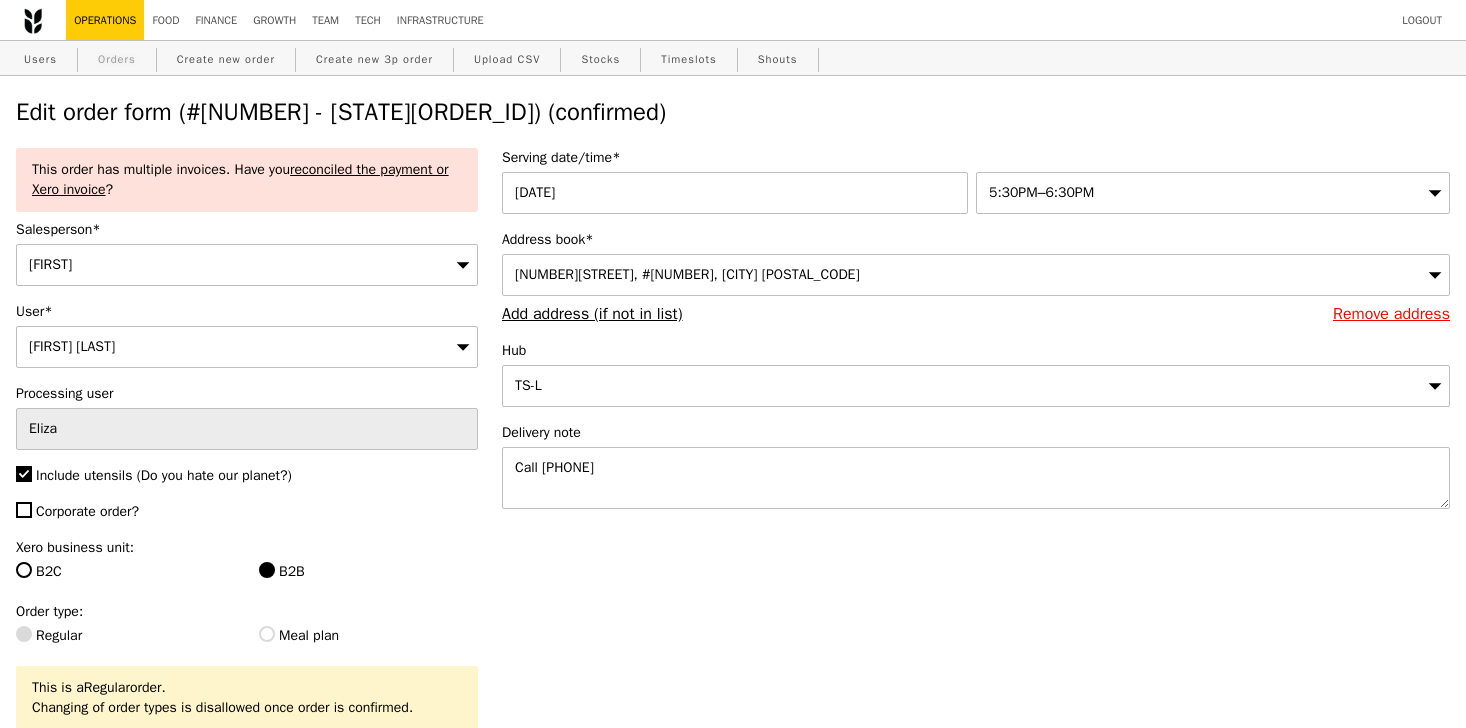 click on "Orders" at bounding box center [117, 59] 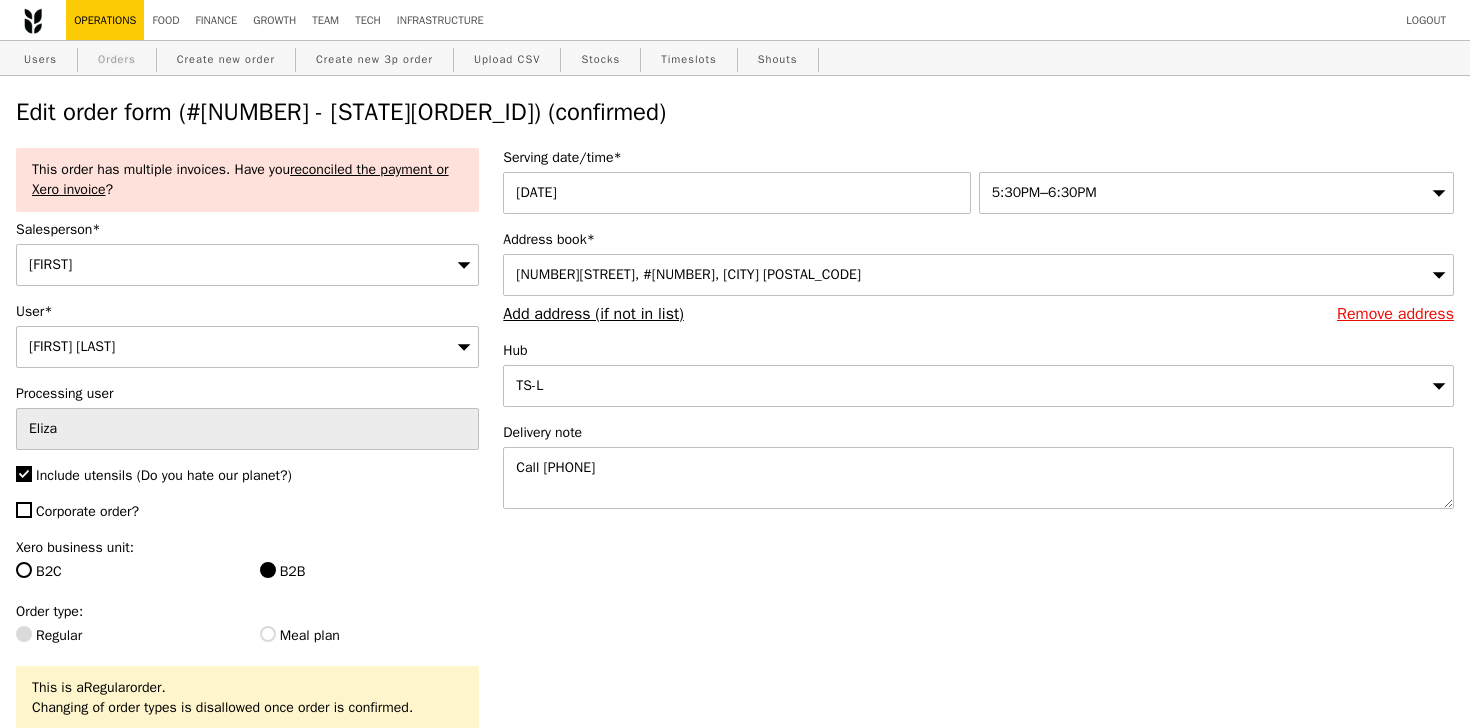select on "100" 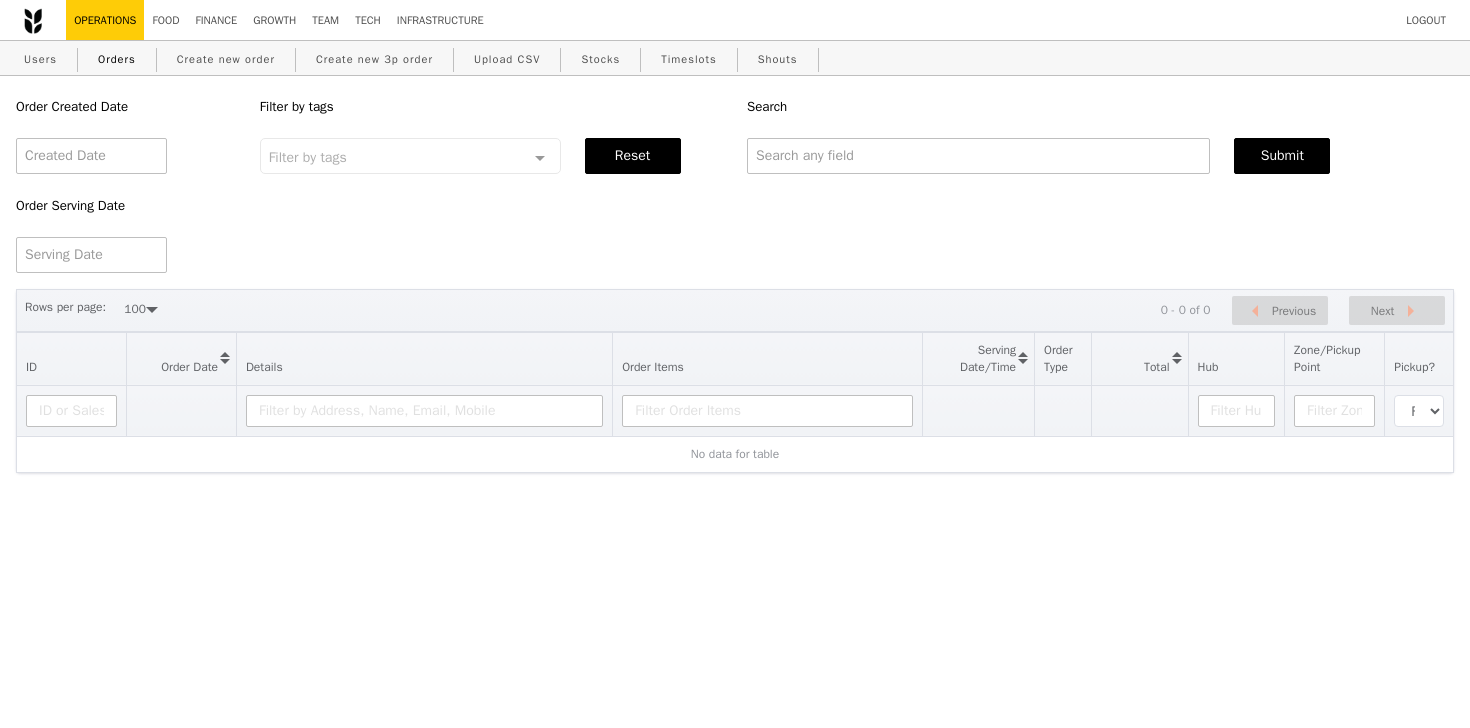 click on "Order Created Date        Order Serving Date        Filter by tags
Filter by tags
Meal_Plan   Web   Mobile   Lunch   Dinner   Group     No elements found. Consider changing the search query.   List is empty.
Reset
Search
Submit" at bounding box center [735, 174] 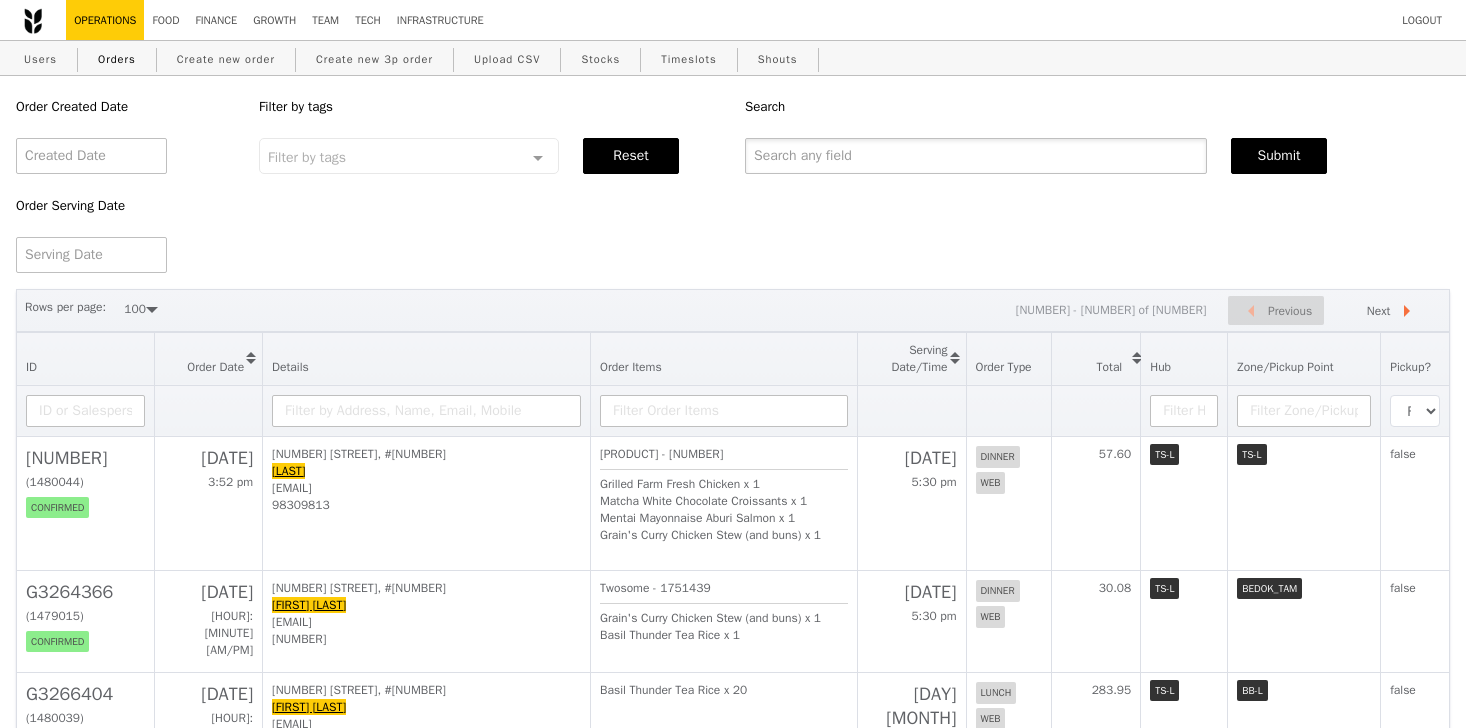 click at bounding box center (976, 156) 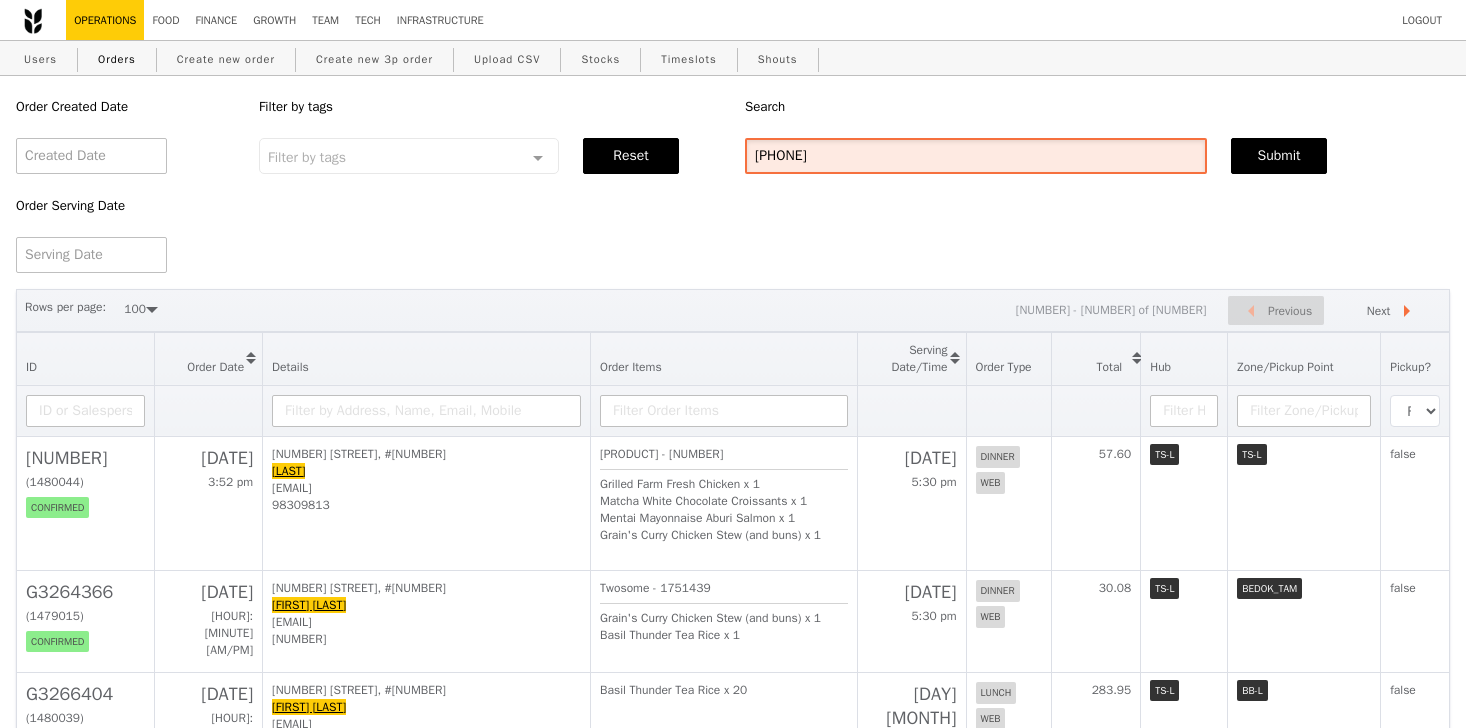 type on "[NUMBER] [NUMBER]" 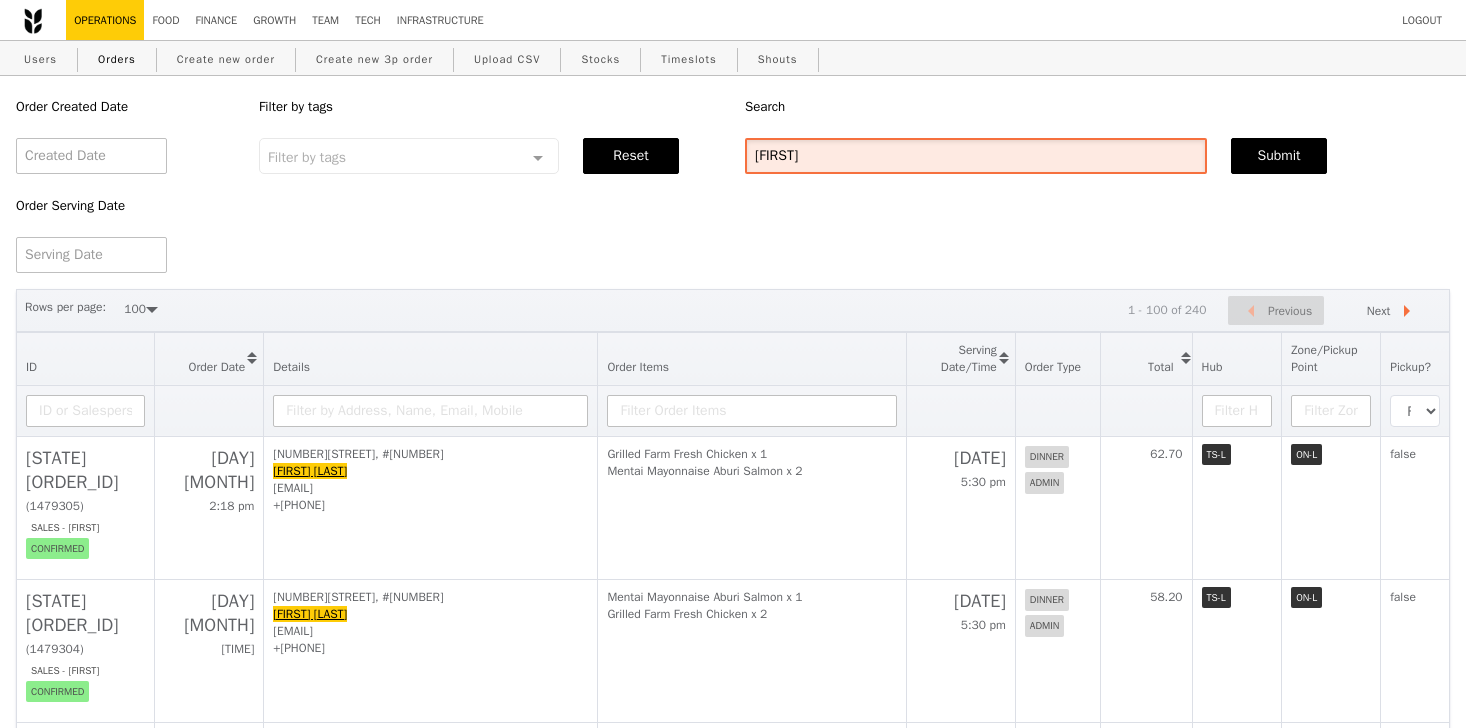 click on "[FIRST]" at bounding box center [976, 156] 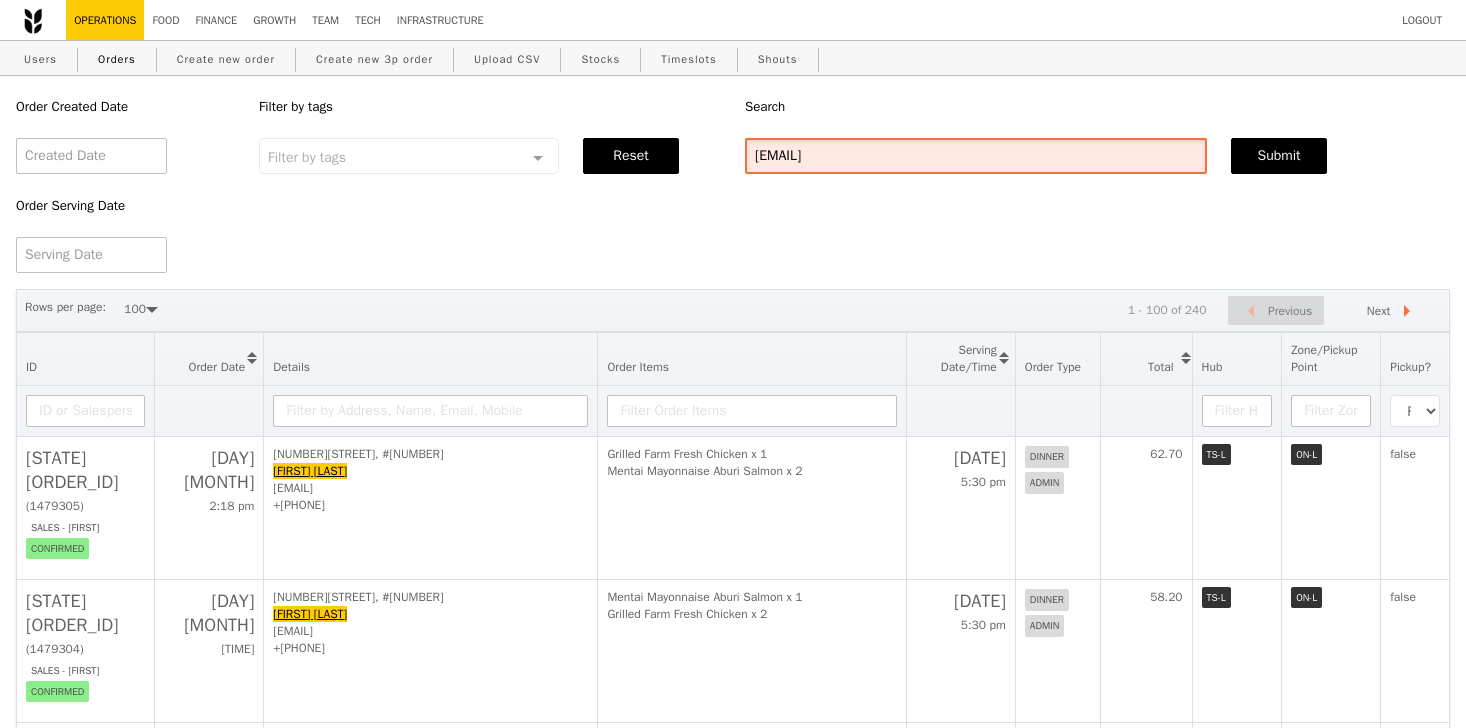 type on "[EMAIL]" 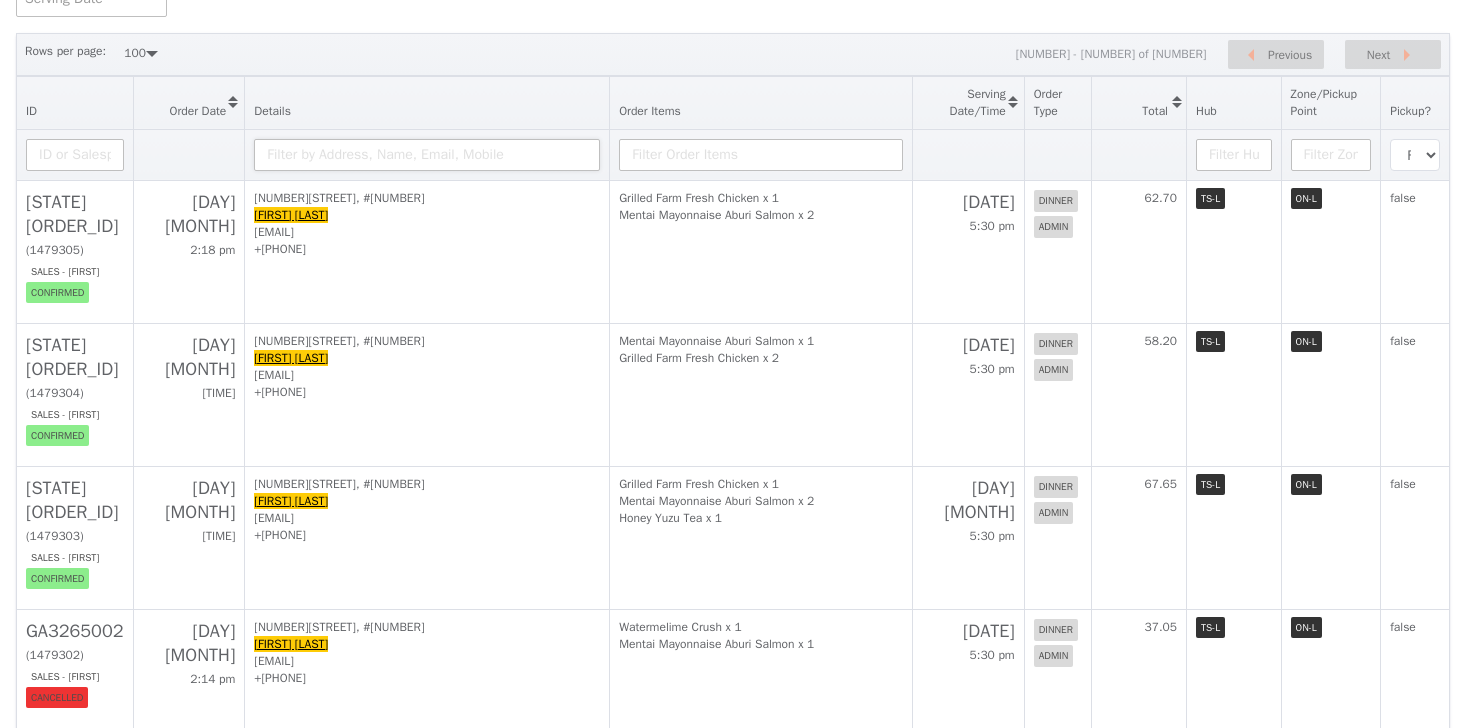 scroll, scrollTop: 302, scrollLeft: 0, axis: vertical 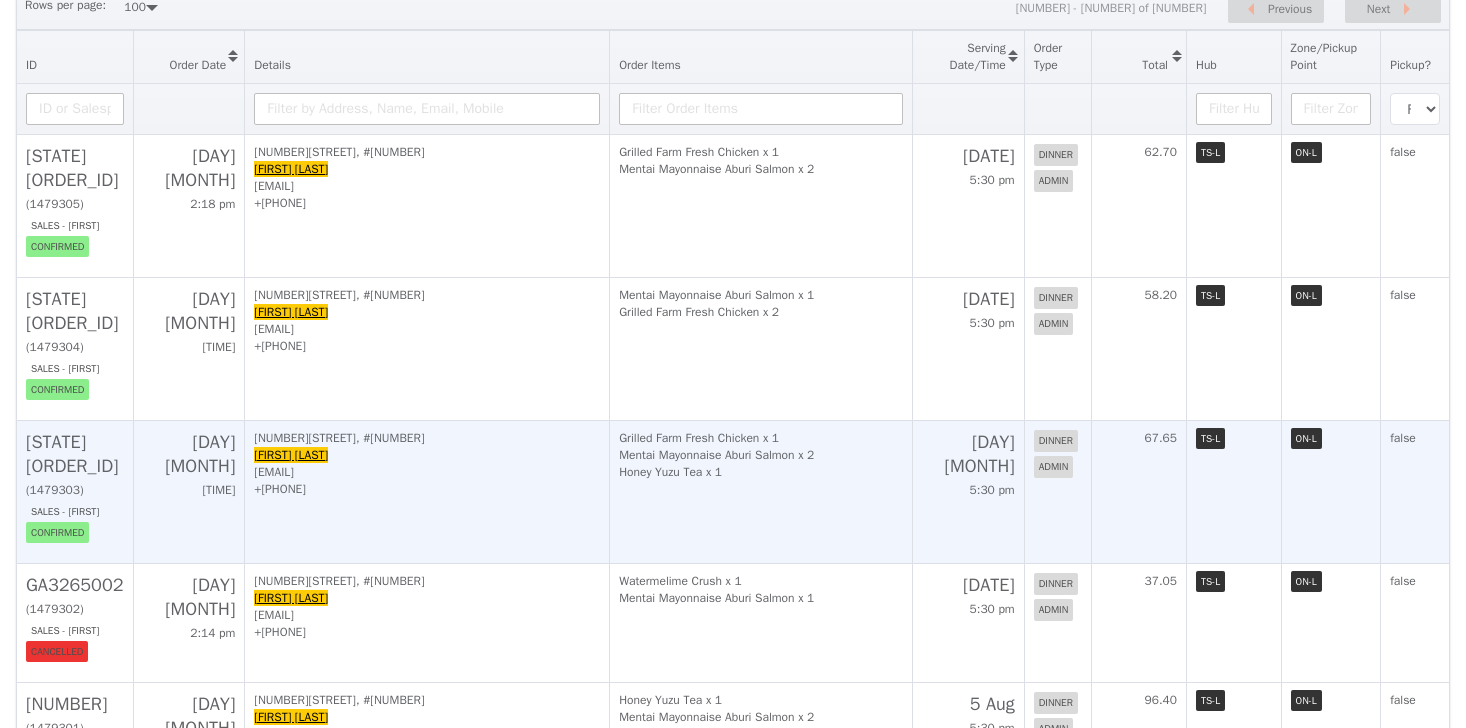 click on "+[PHONE]" at bounding box center [427, 489] 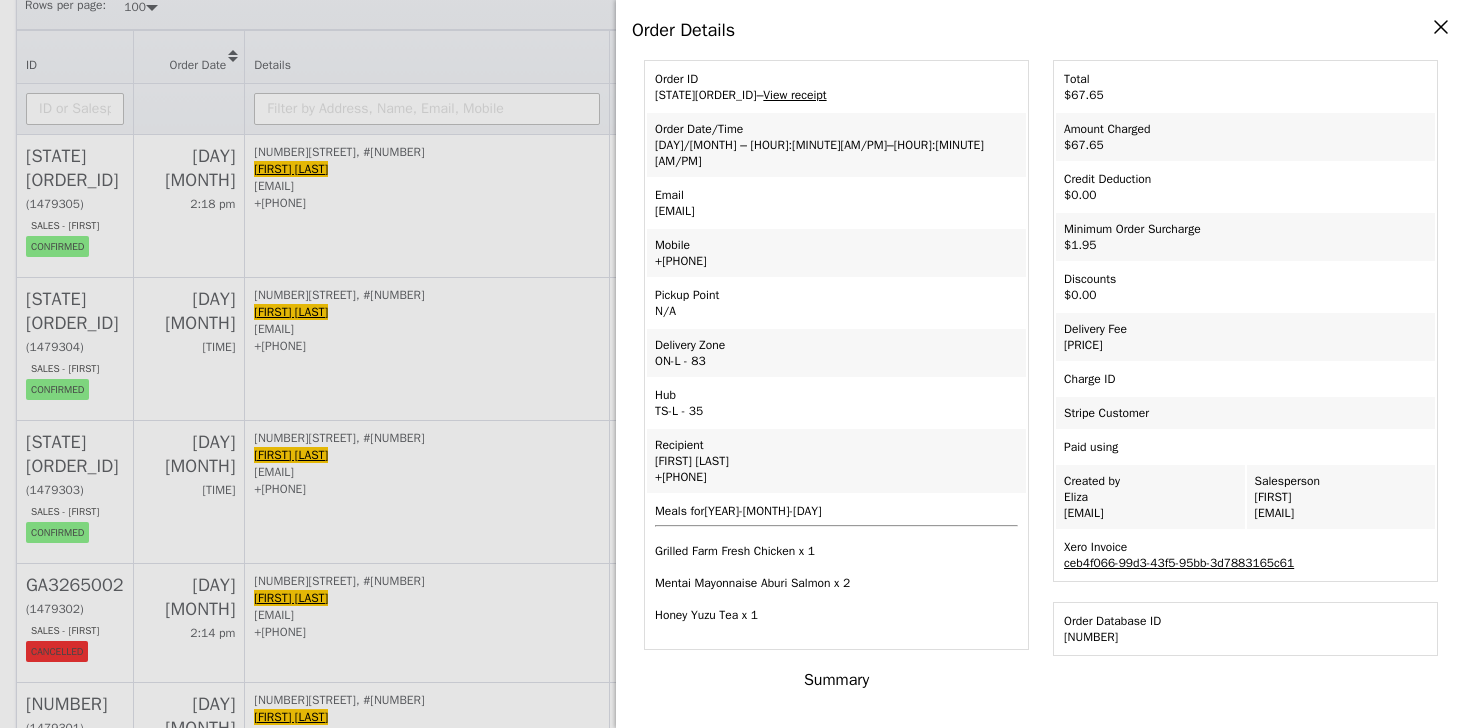 scroll, scrollTop: 0, scrollLeft: 0, axis: both 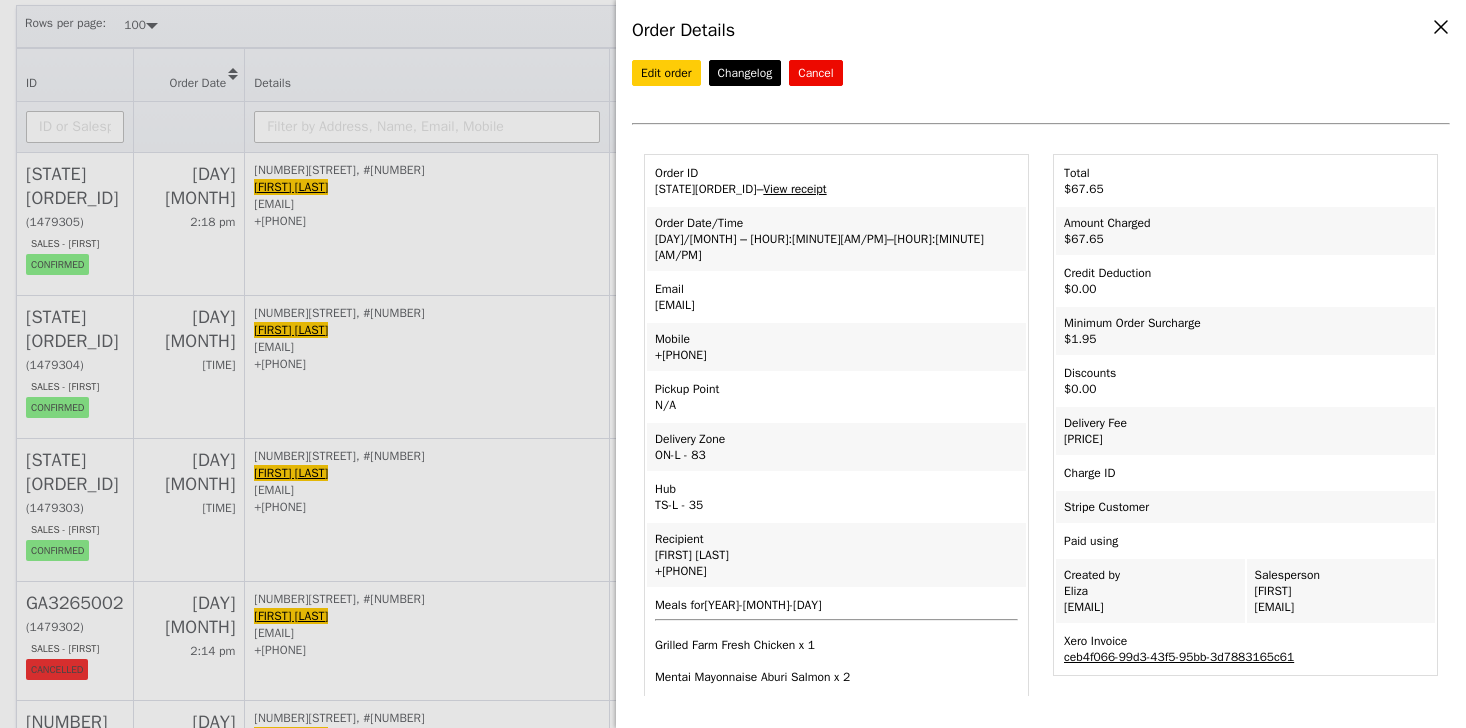 click on "View receipt" at bounding box center (794, 189) 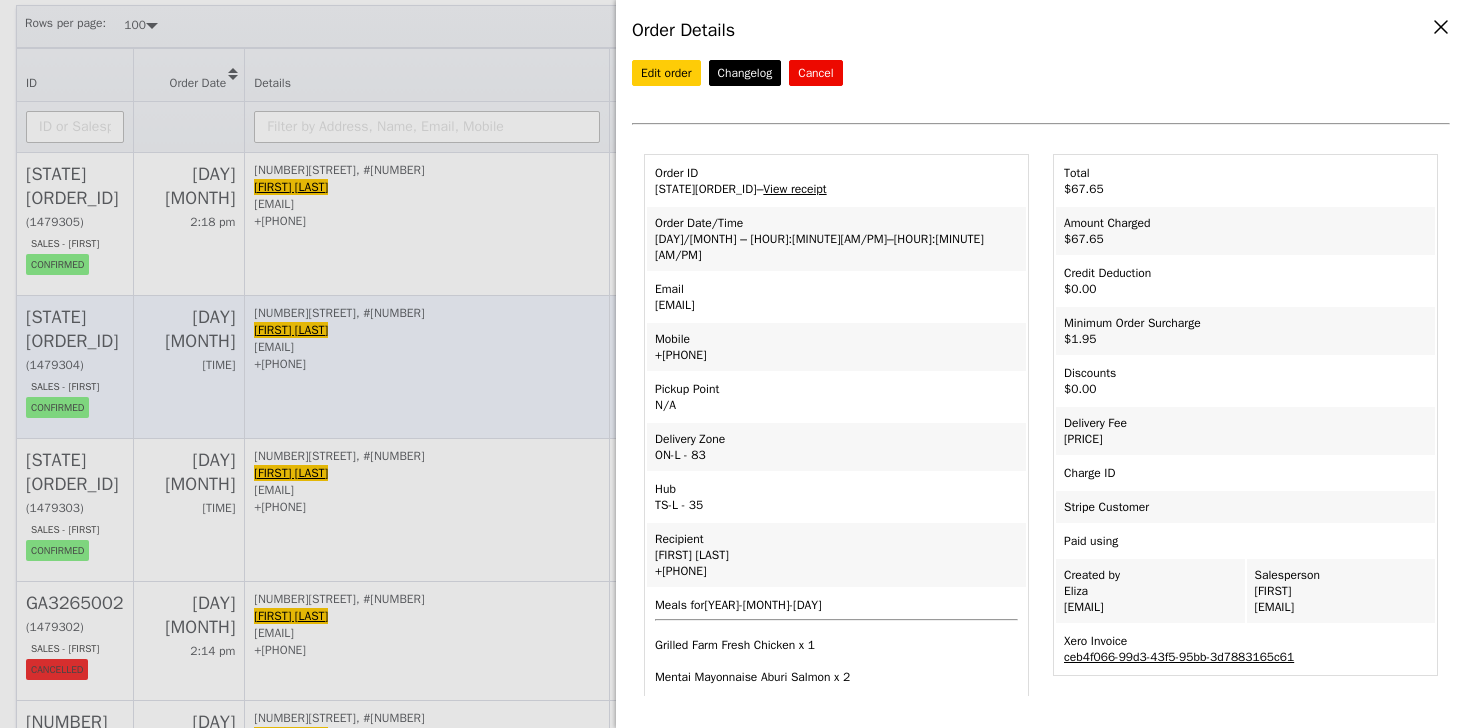 click on "Order Details
Edit order
Changelog
Cancel
Order ID
[NUMBER]
–
View receipt
Order Date/Time
7/8 – [TIME]
Email
[EMAIL]
Mobile
[PHONE].
Pickup Point
N/A
Delivery Zone
ON-L - [NUMBER]
Hub
[FIRST] [FIRST]" at bounding box center [733, 364] 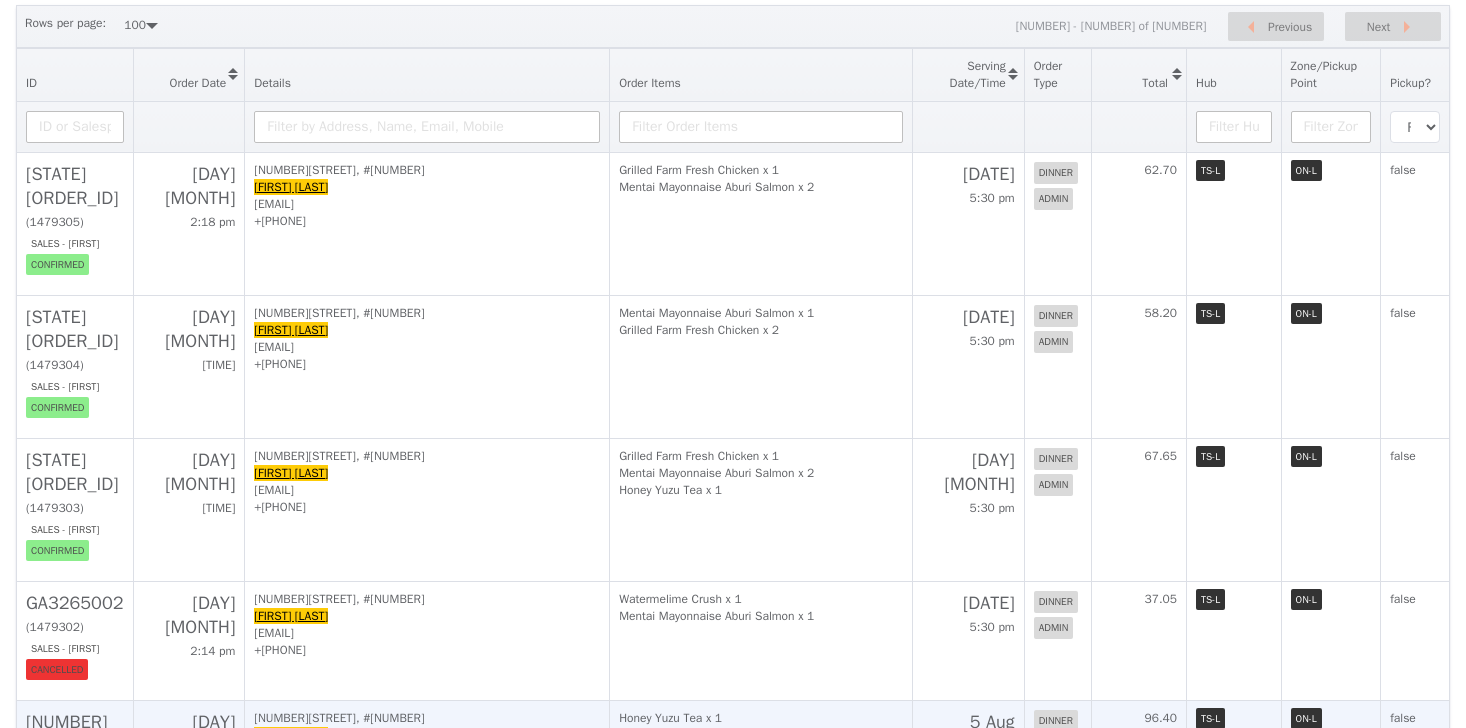 click on "Mentai Mayonnaise Aburi Salmon x 2" at bounding box center (761, 735) 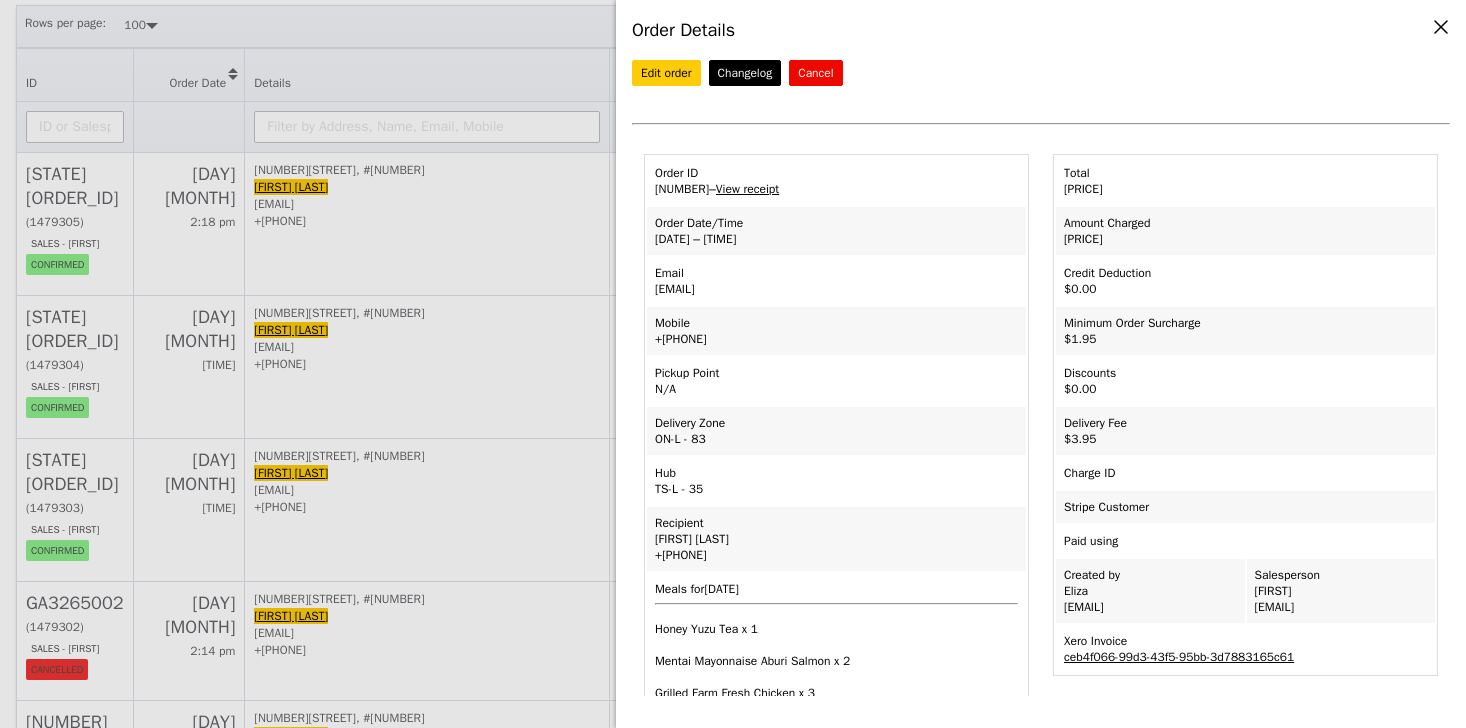 click on "Order ID
[ORDER_ID]
–
View receipt" at bounding box center [836, 181] 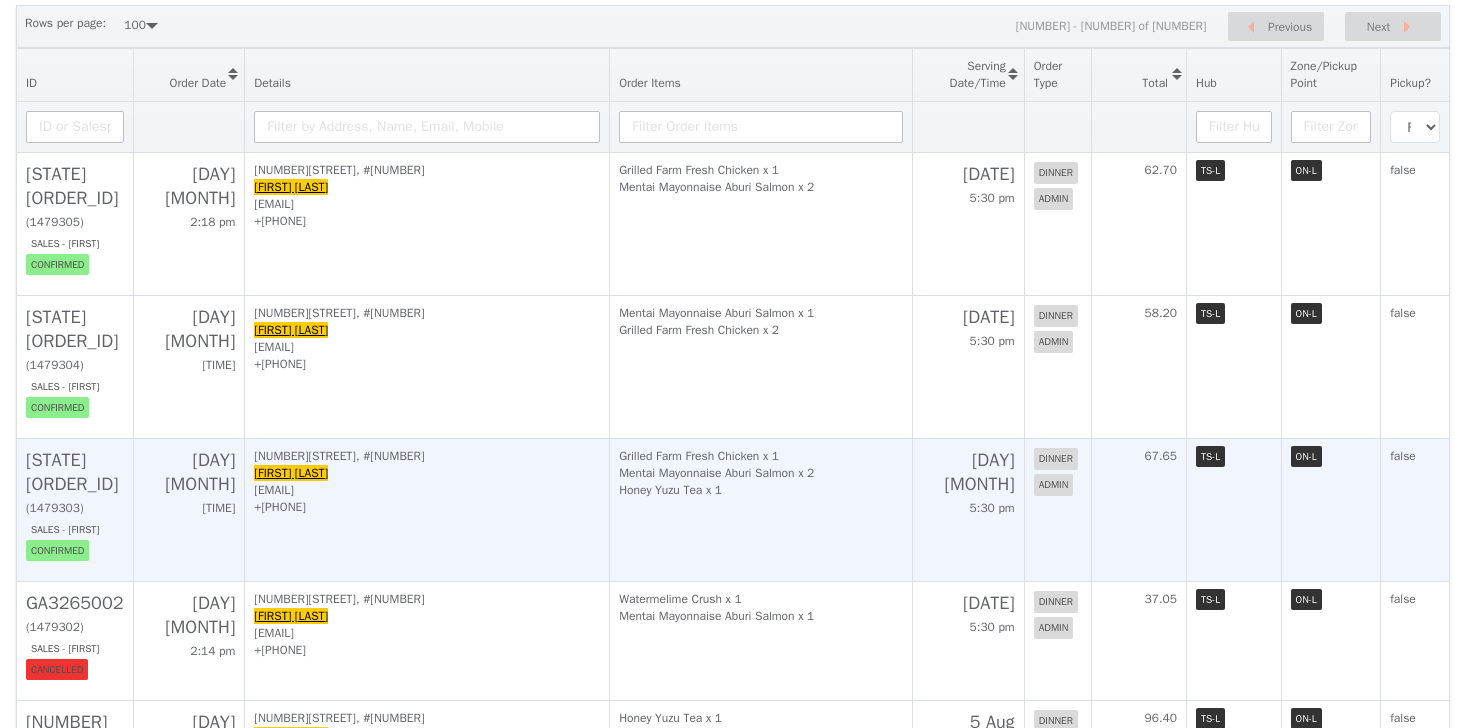 click on "[EMAIL]" at bounding box center (427, 490) 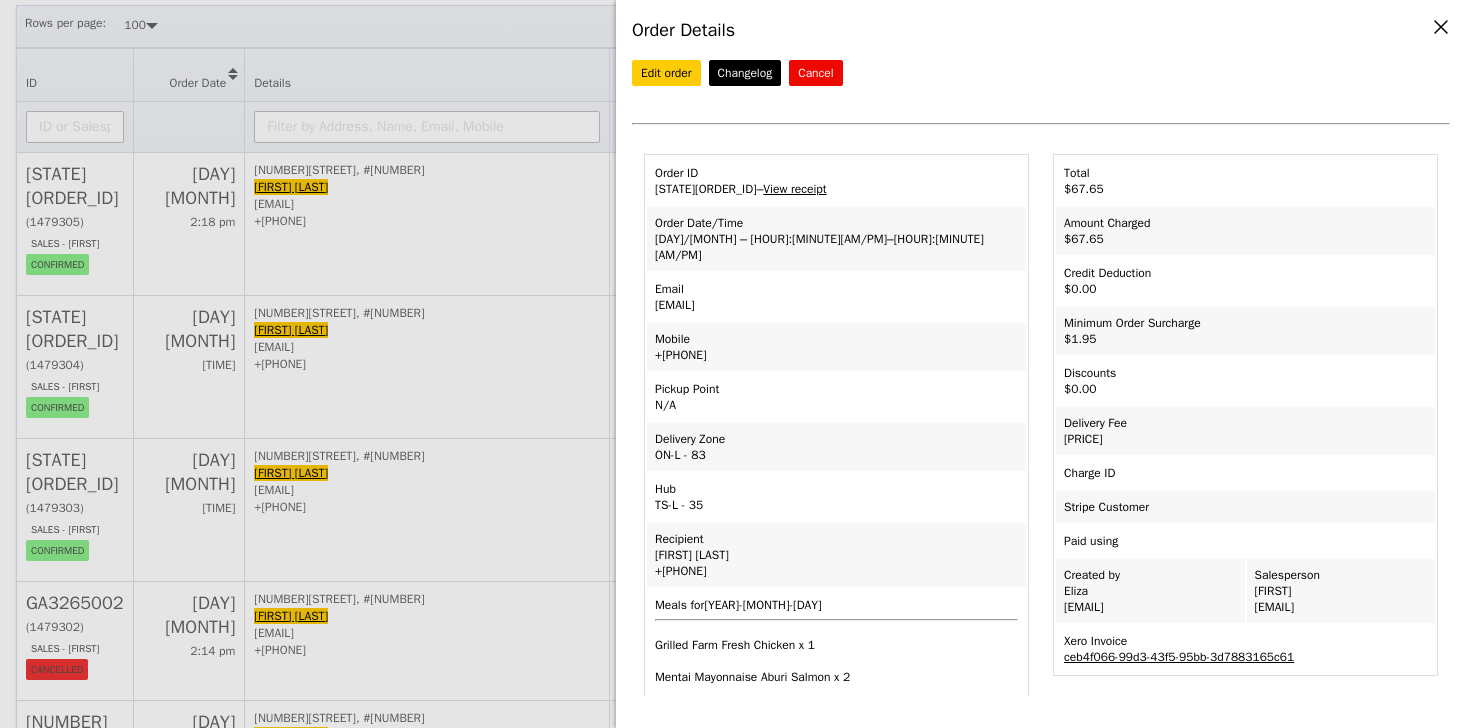 click on "Order ID
[ORDER_ID]
–
View receipt" at bounding box center (836, 181) 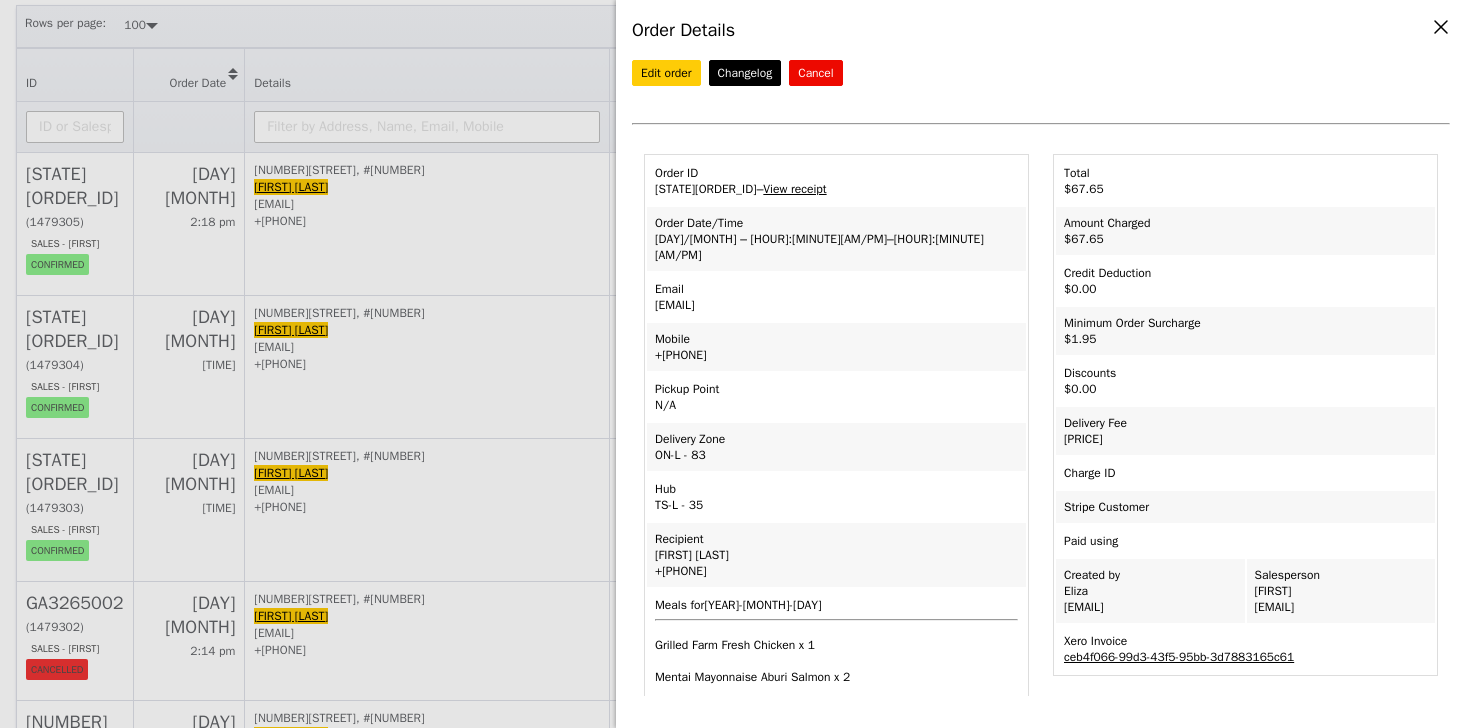 copy on "[STATE][ORDER_ID]" 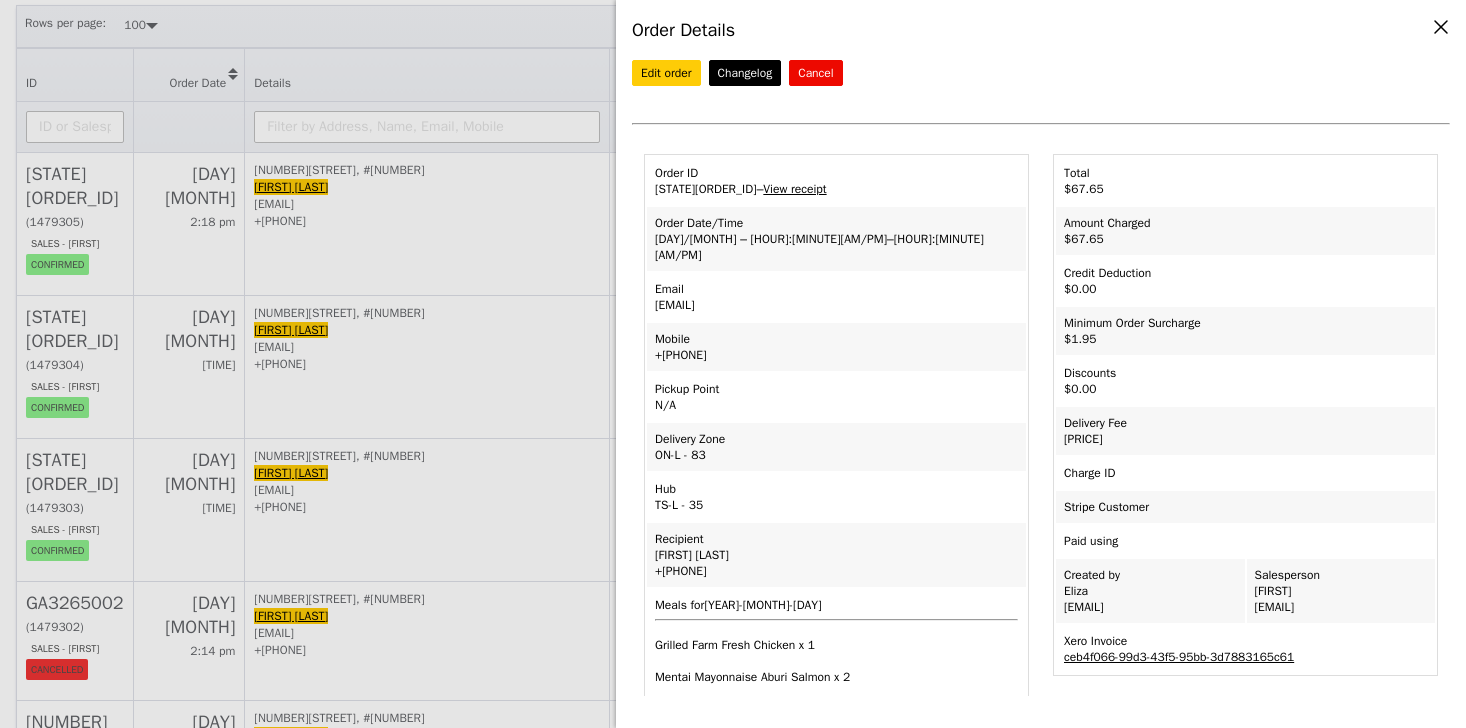 click on "Order Details
Edit order
Changelog
Cancel
Order ID
[NUMBER]
–
View receipt
Order Date/Time
7/8 – [TIME]
Email
[EMAIL]
Mobile
[PHONE].
Pickup Point
N/A
Delivery Zone
ON-L - [NUMBER]
Hub
[FIRST] [FIRST]" at bounding box center [733, 364] 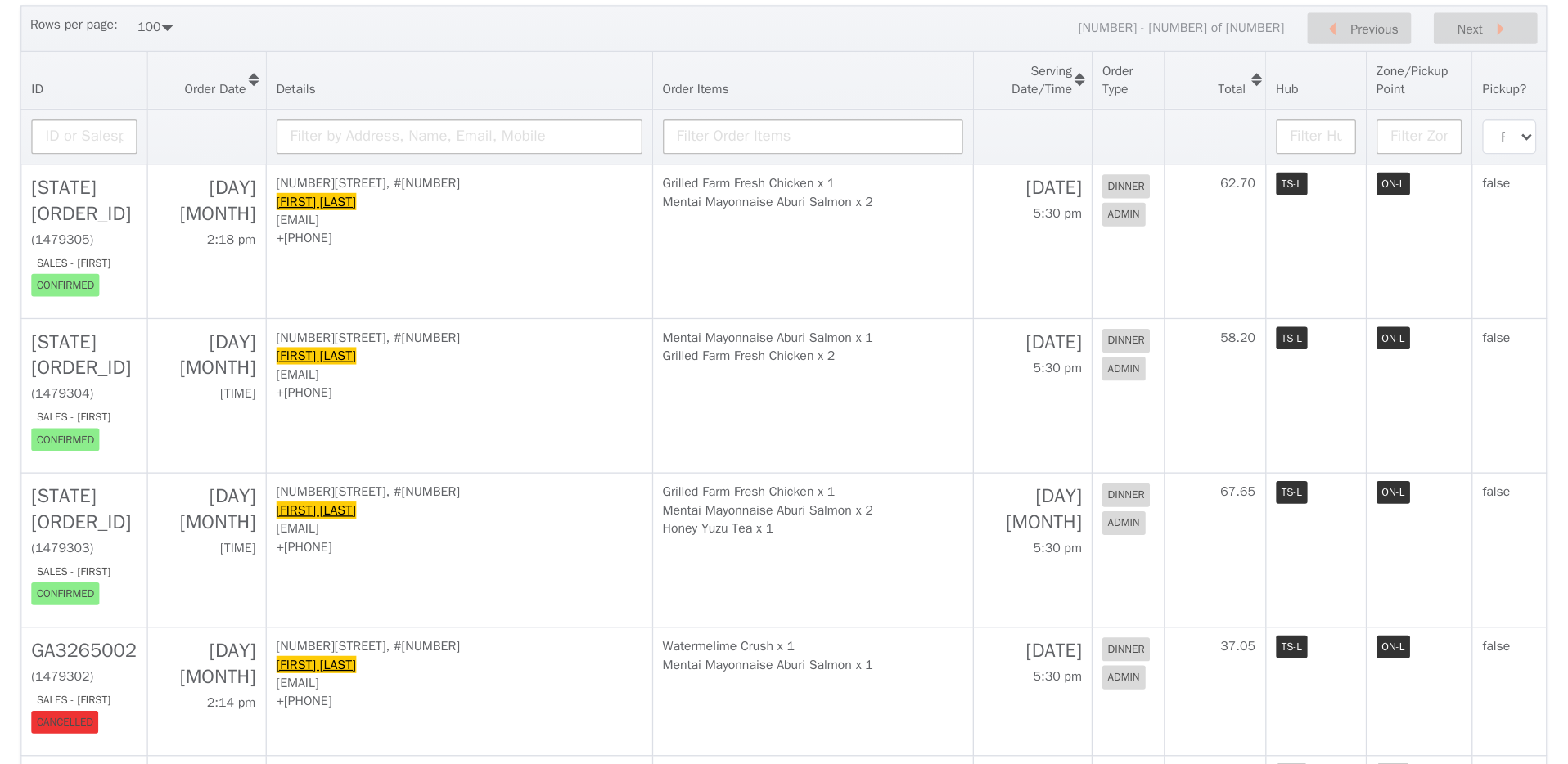 scroll, scrollTop: 79, scrollLeft: 0, axis: vertical 